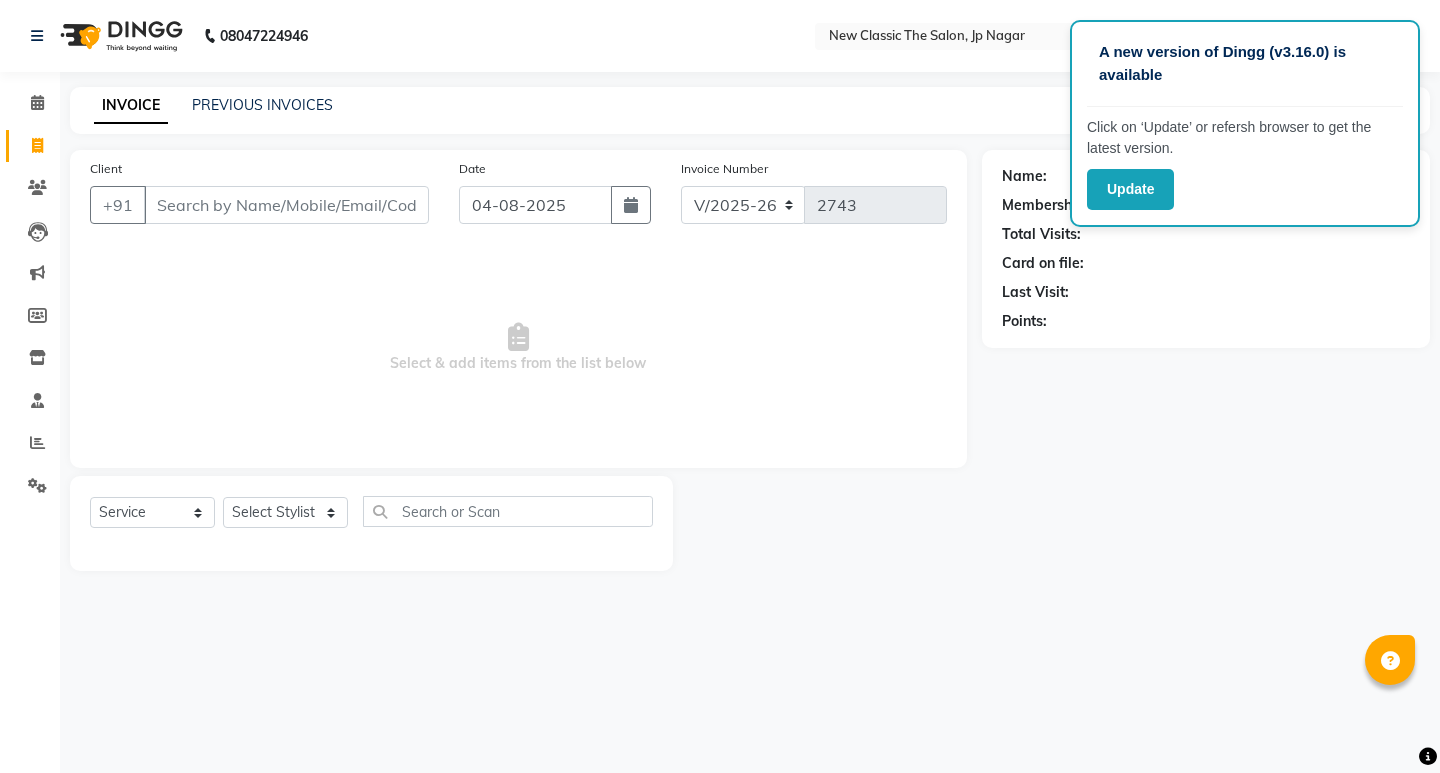 select on "4678" 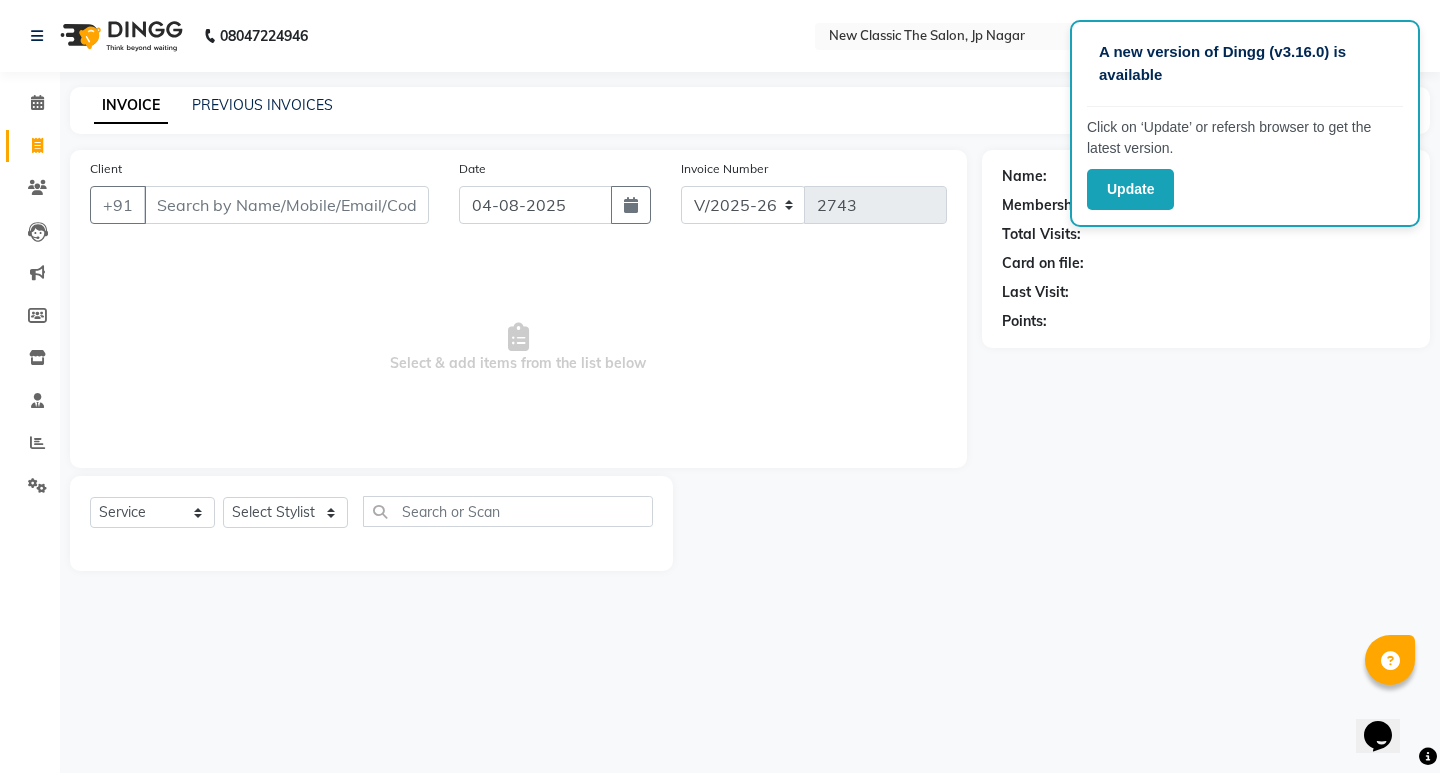 scroll, scrollTop: 0, scrollLeft: 0, axis: both 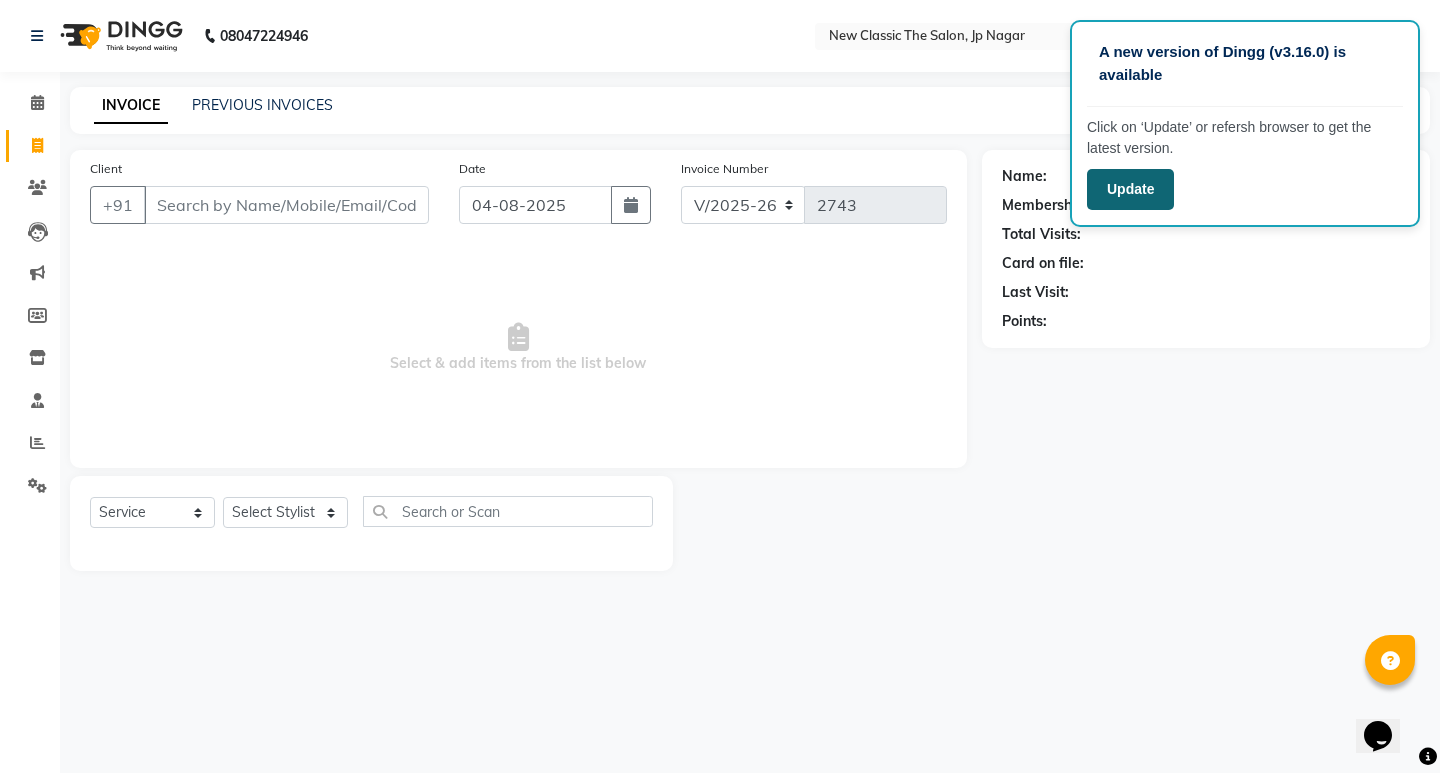 click on "Update" 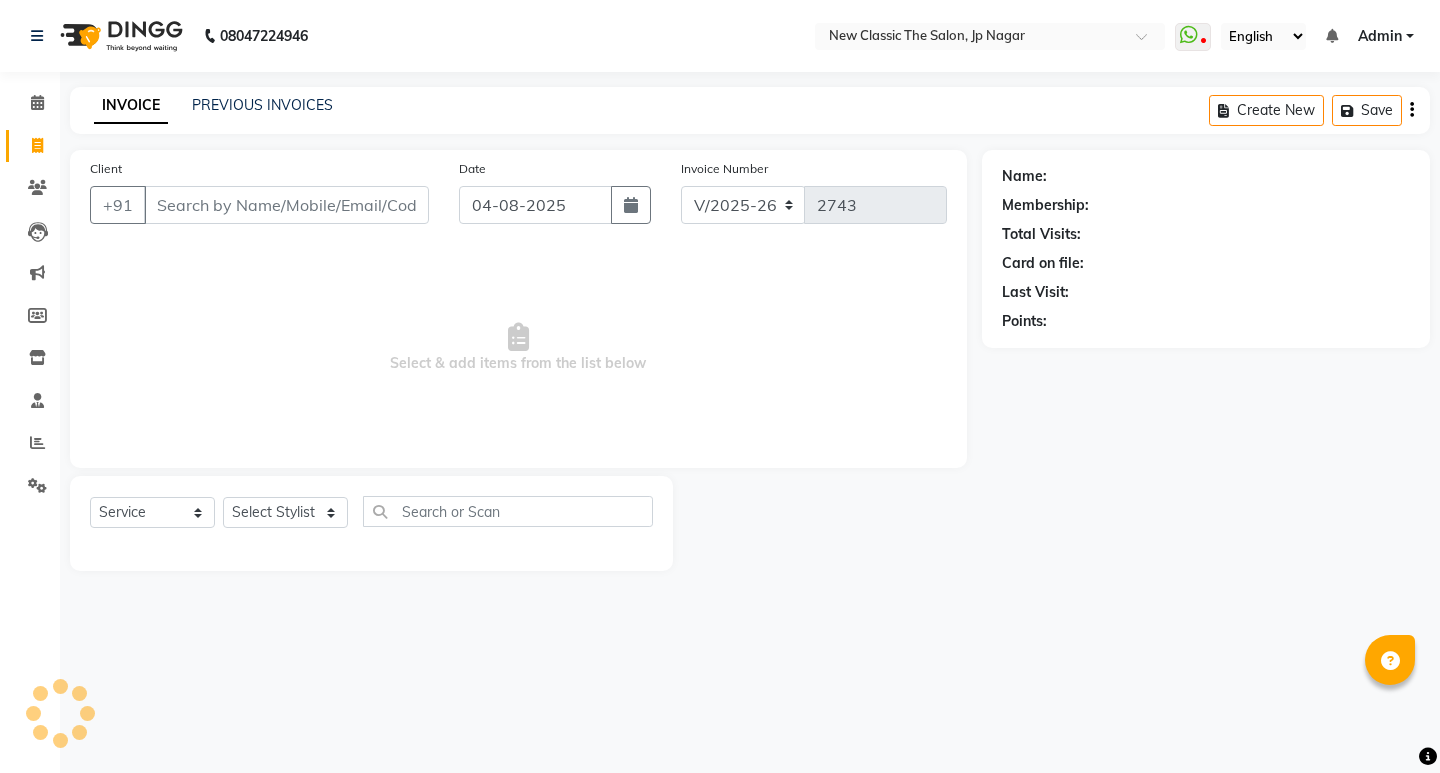 select on "4678" 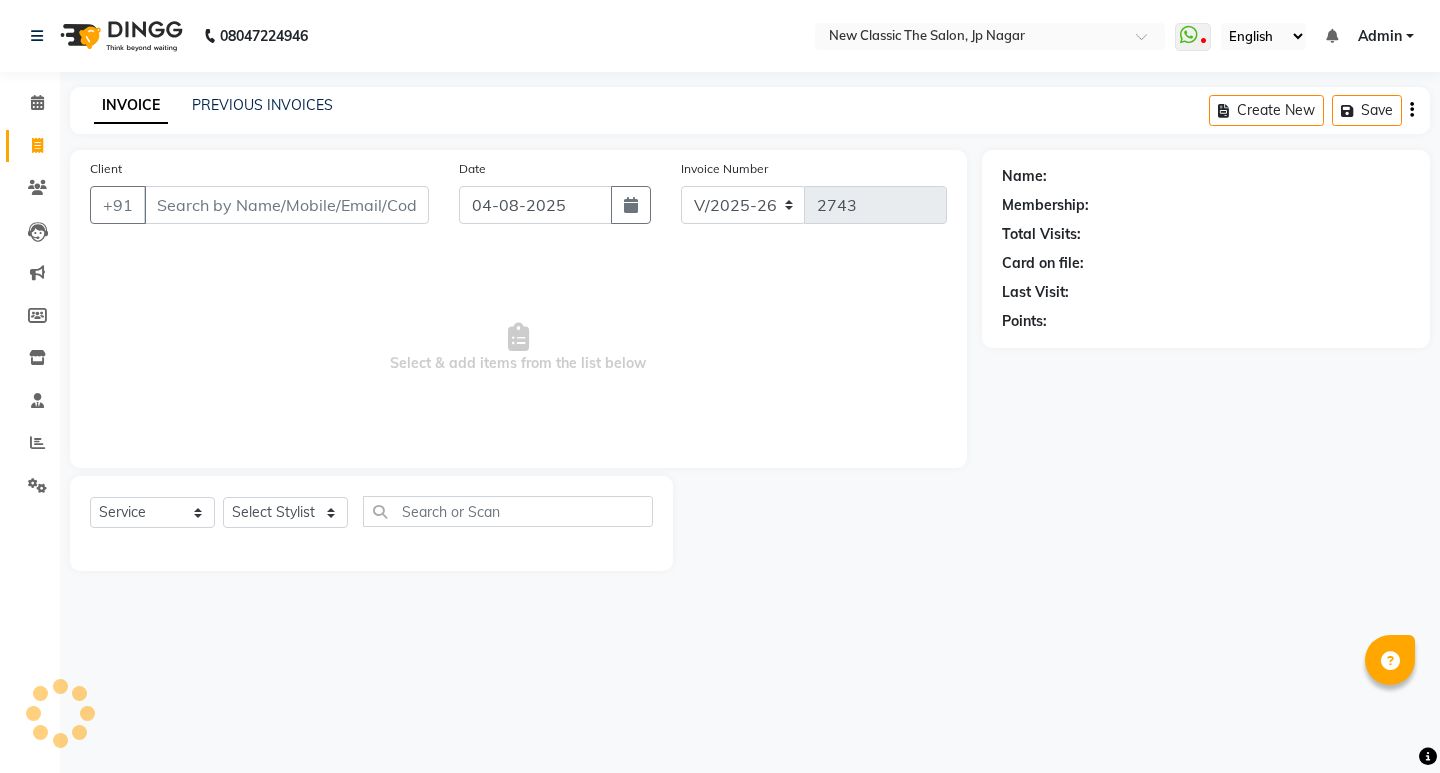 select on "service" 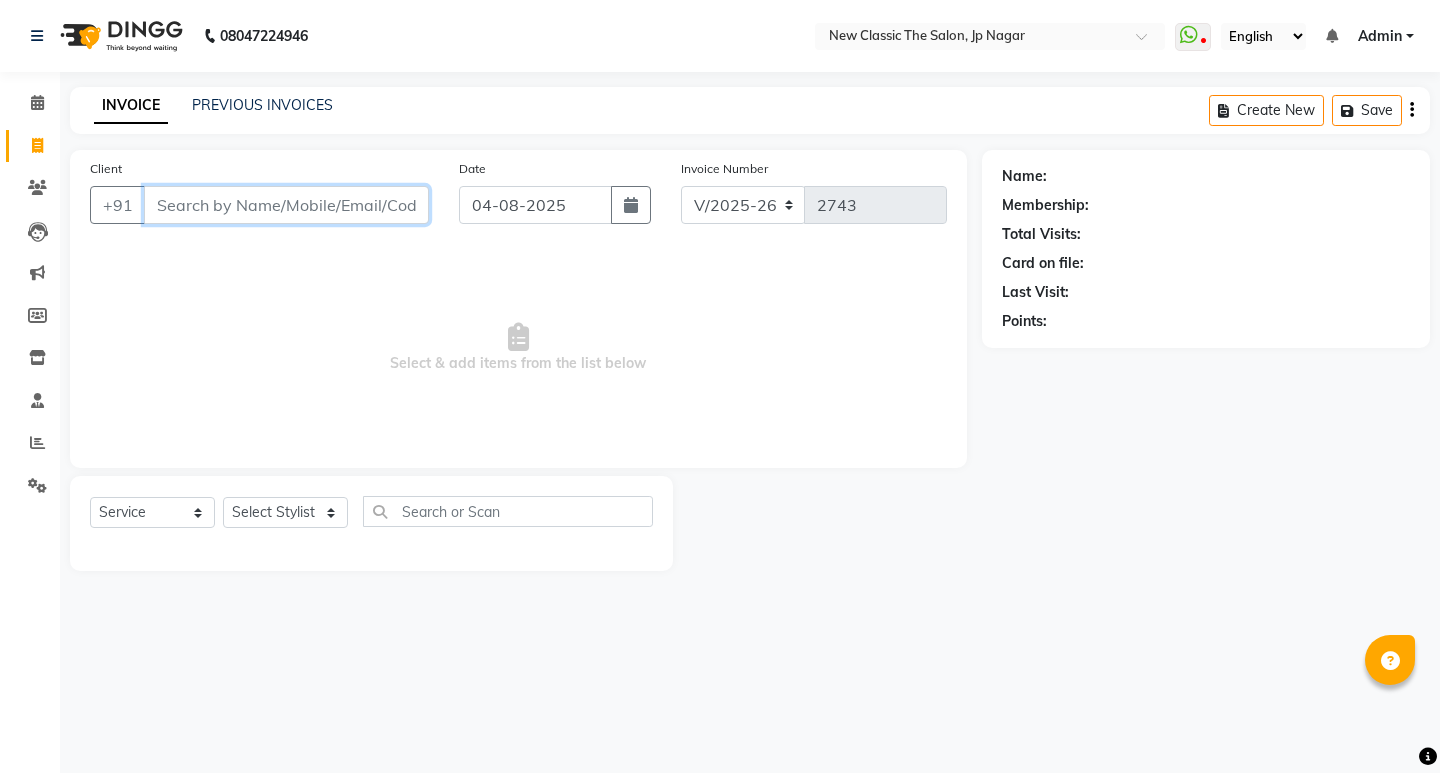 scroll, scrollTop: 0, scrollLeft: 0, axis: both 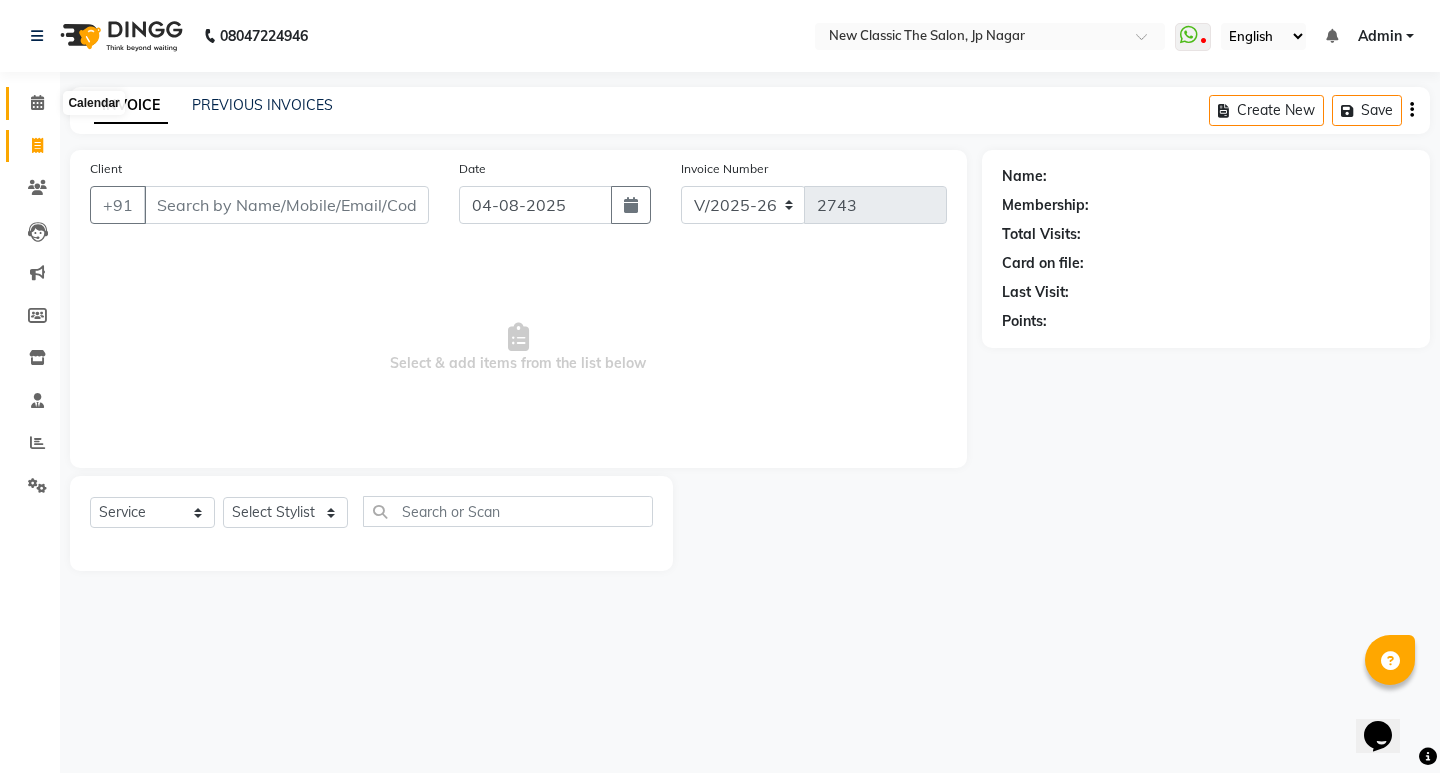 click 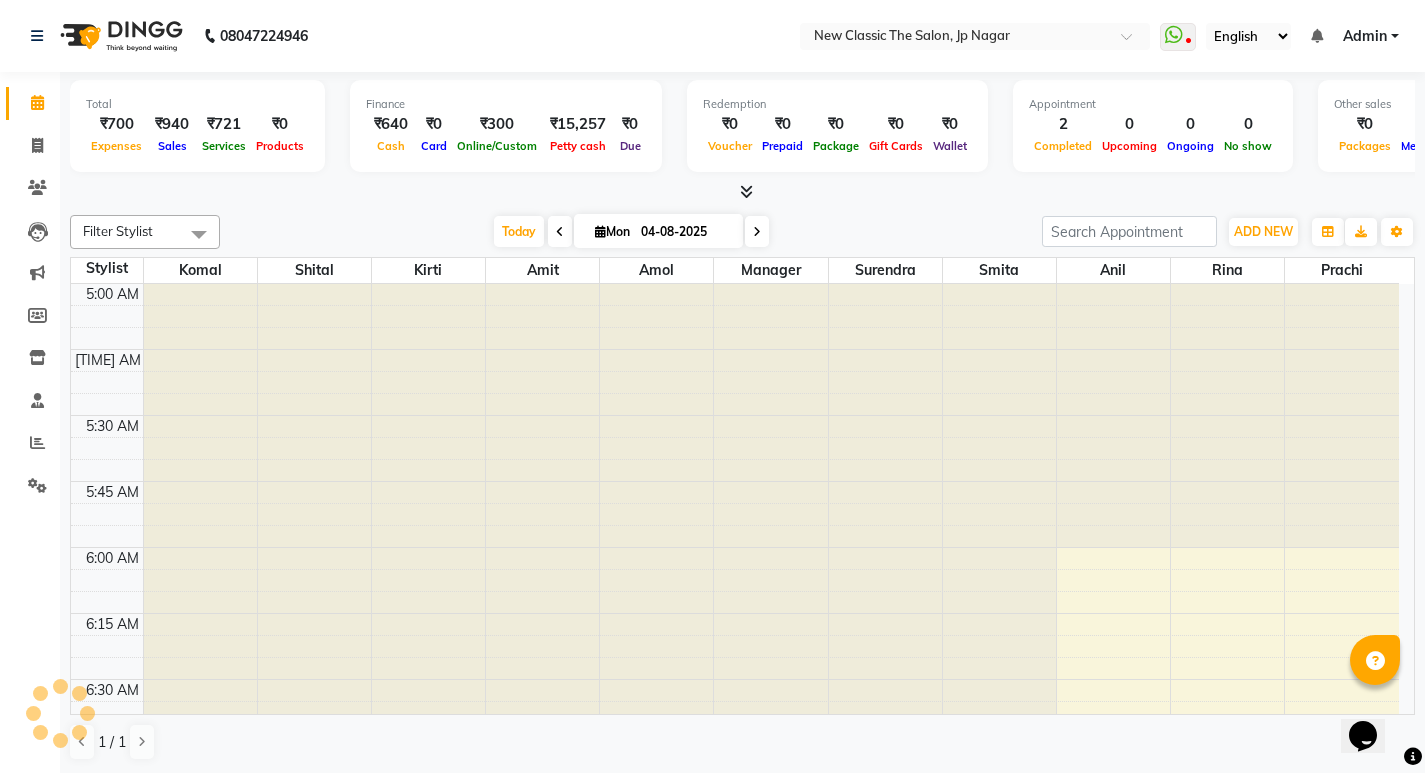 scroll, scrollTop: 265, scrollLeft: 0, axis: vertical 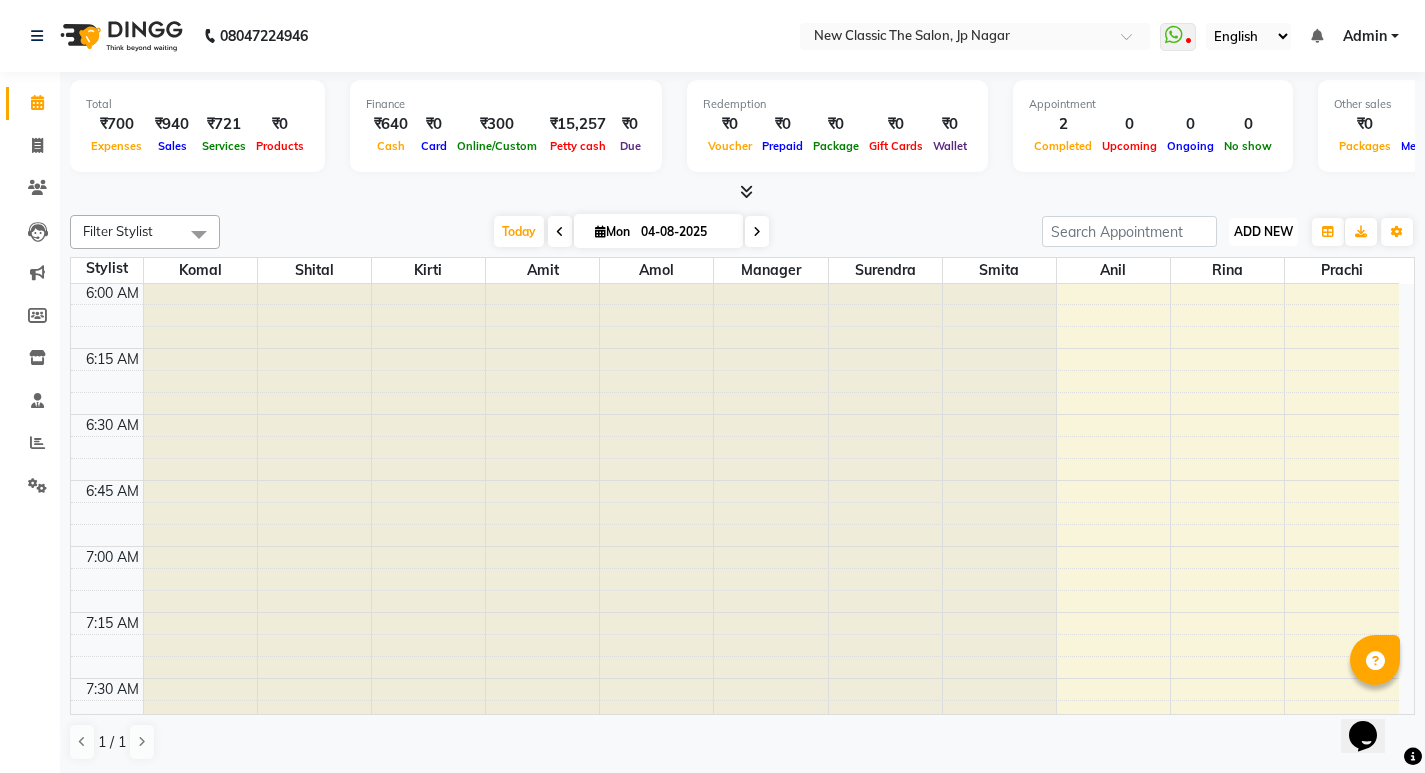 click on "ADD NEW" at bounding box center (1263, 231) 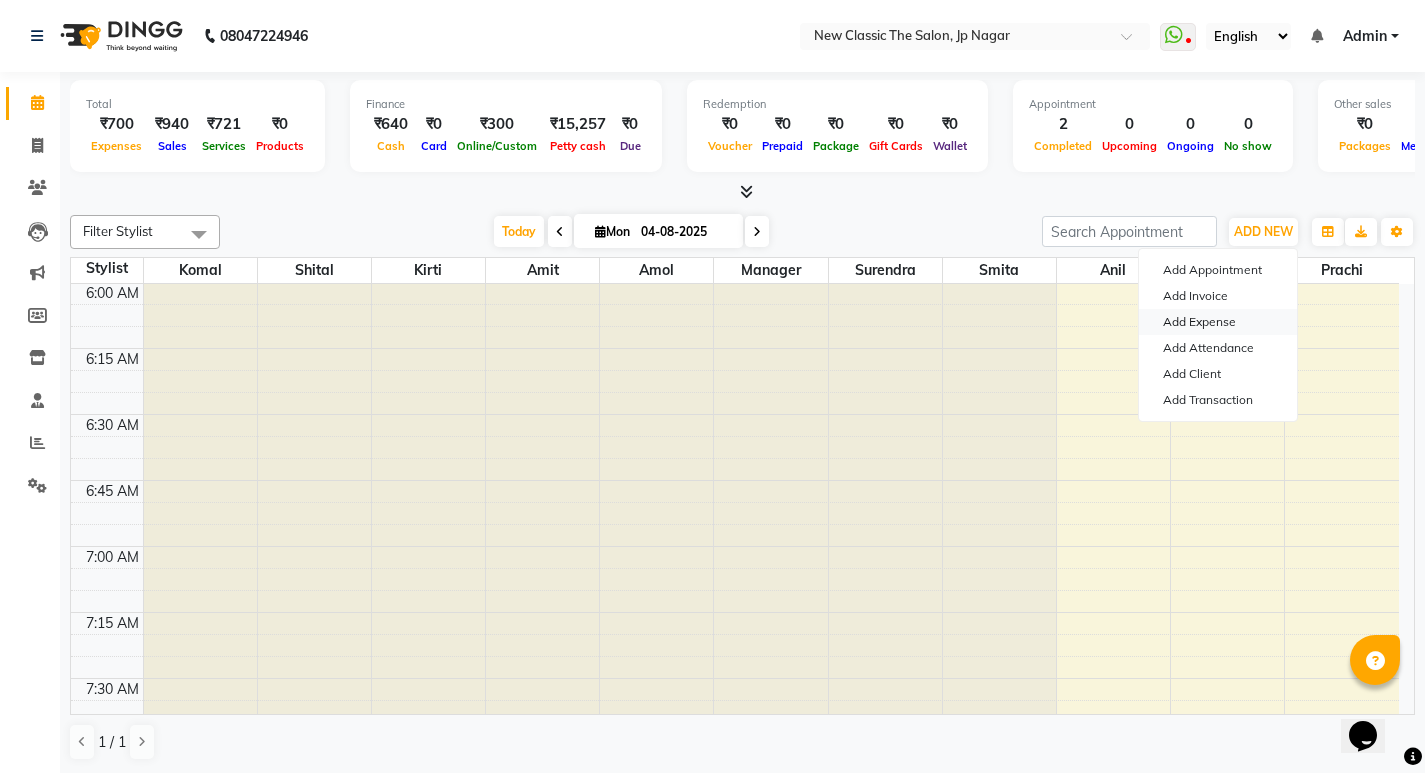 click on "Add Expense" at bounding box center [1218, 322] 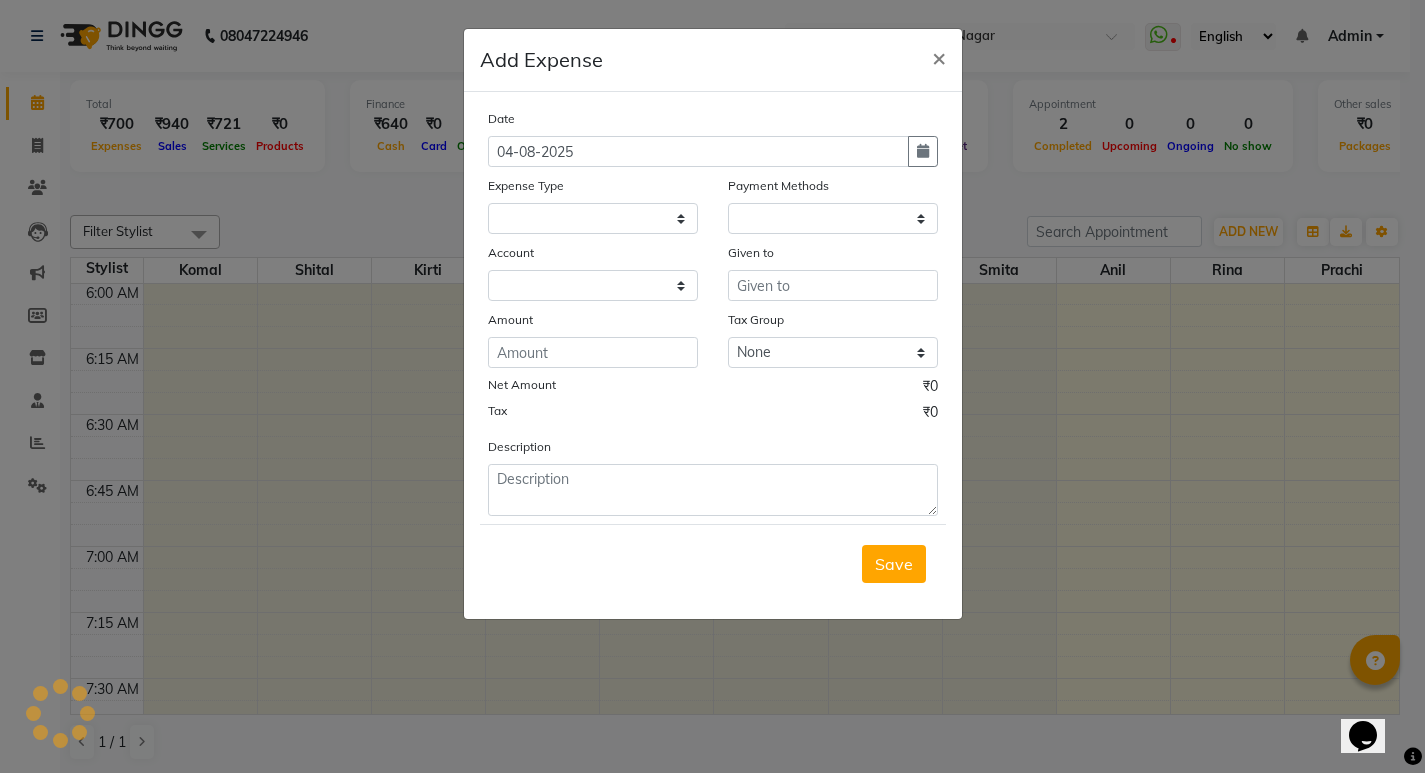 select 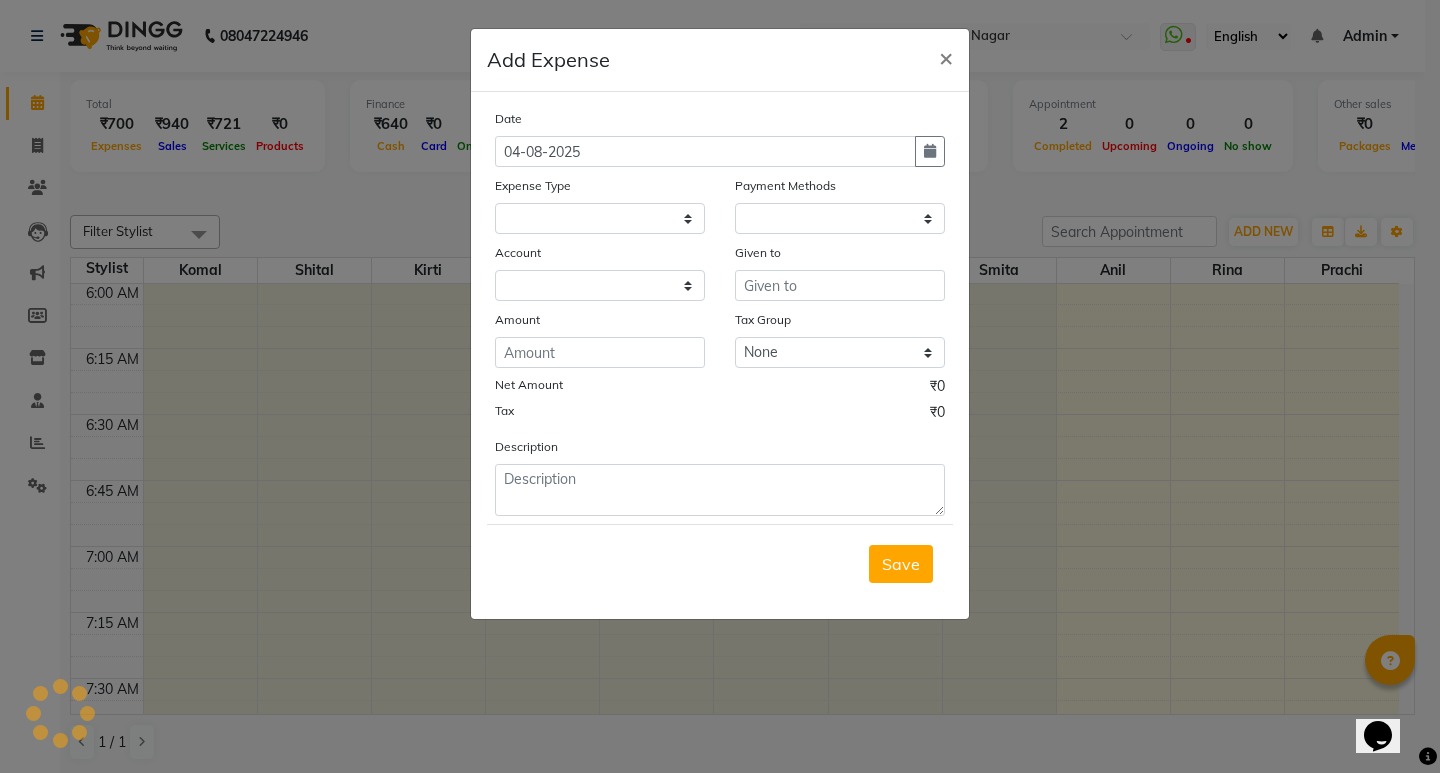 select on "1" 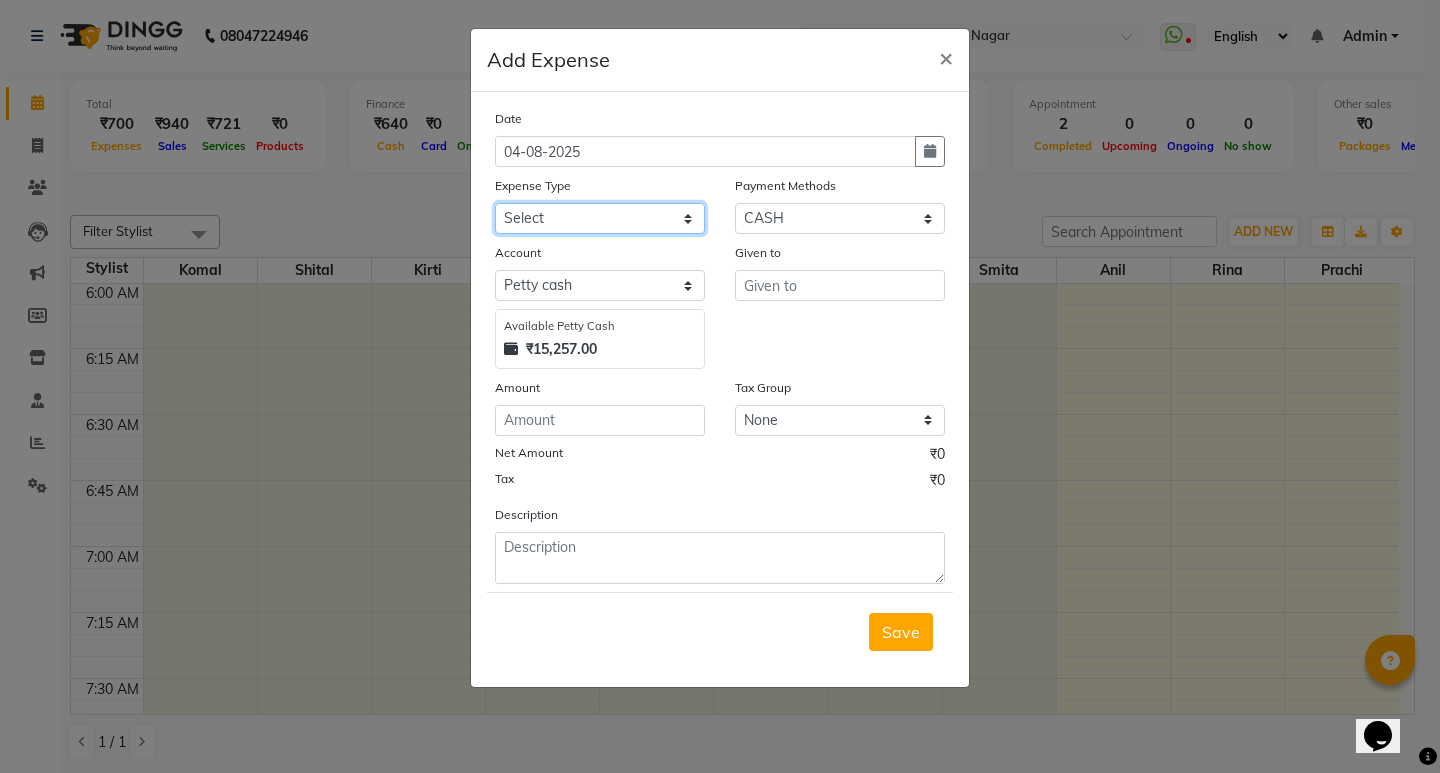 click on "Select Advance Salary Bank charges Car maintenance  Cash transfer to bank Cash transfer to hub Client Snacks Clinical charges Equipment Fuel Govt fee Incentive Insurance International purchase Loan Repayment Maintenance Marketing Miscellaneous MRA Other Pantry Product Rent Salary Staff Snacks Tax Tea & Refreshment Utilities" 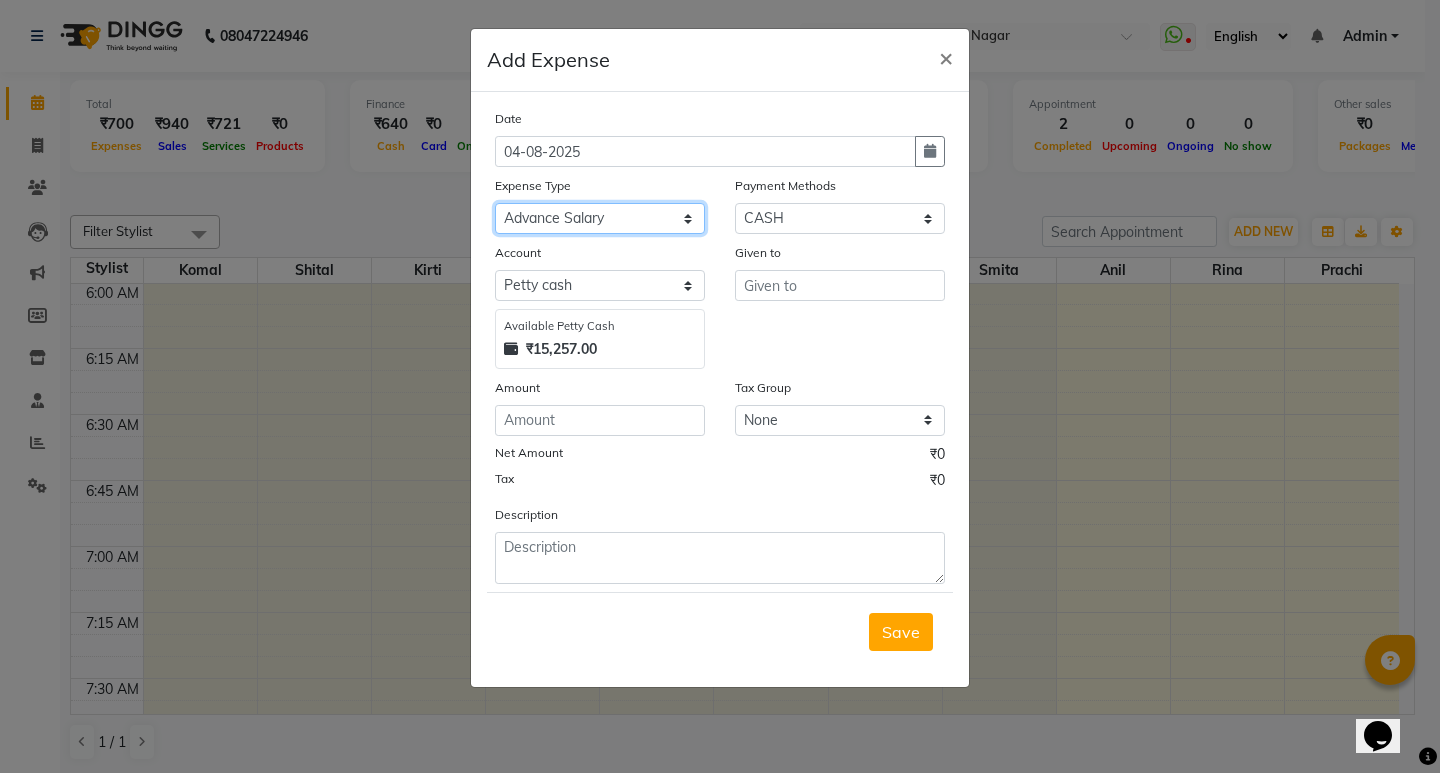 click on "Select Advance Salary Bank charges Car maintenance  Cash transfer to bank Cash transfer to hub Client Snacks Clinical charges Equipment Fuel Govt fee Incentive Insurance International purchase Loan Repayment Maintenance Marketing Miscellaneous MRA Other Pantry Product Rent Salary Staff Snacks Tax Tea & Refreshment Utilities" 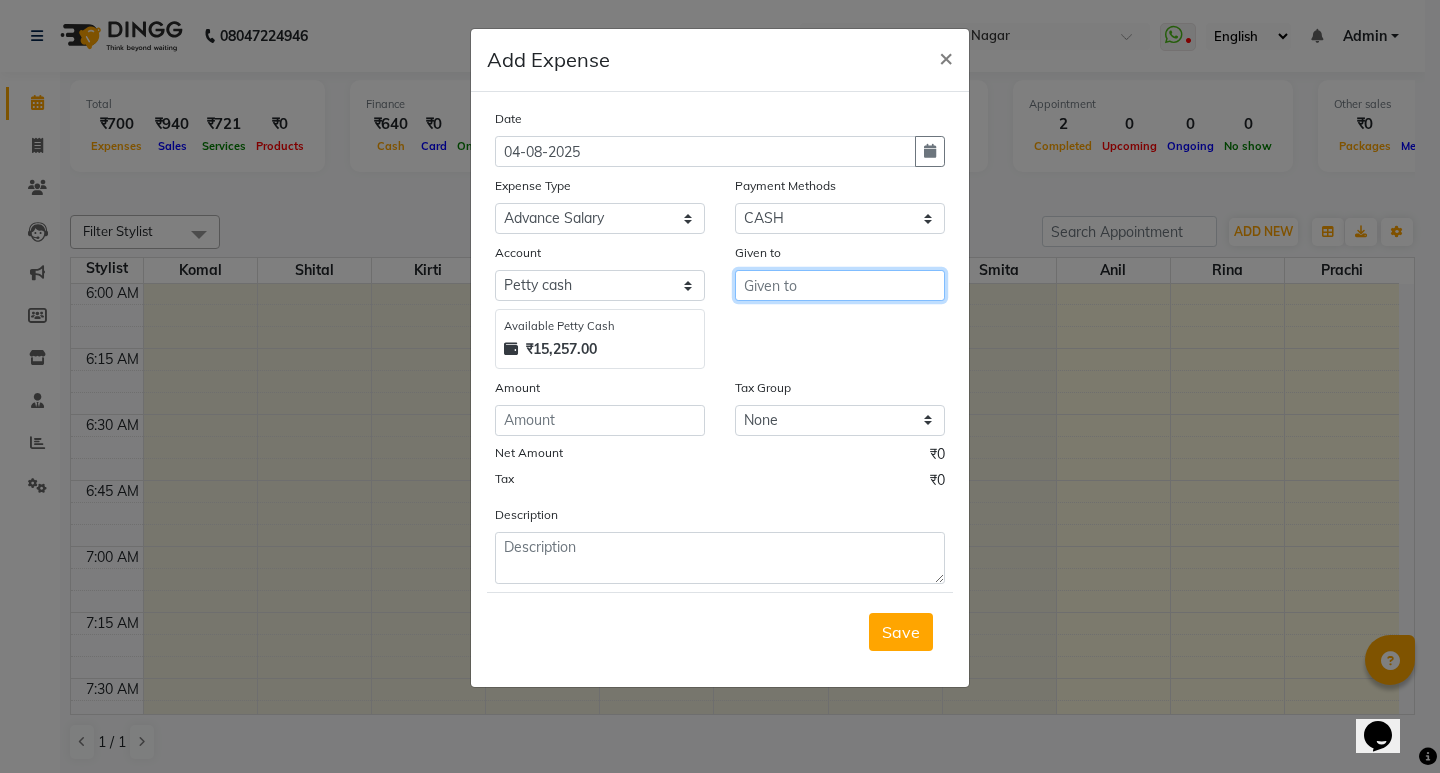 click at bounding box center (840, 285) 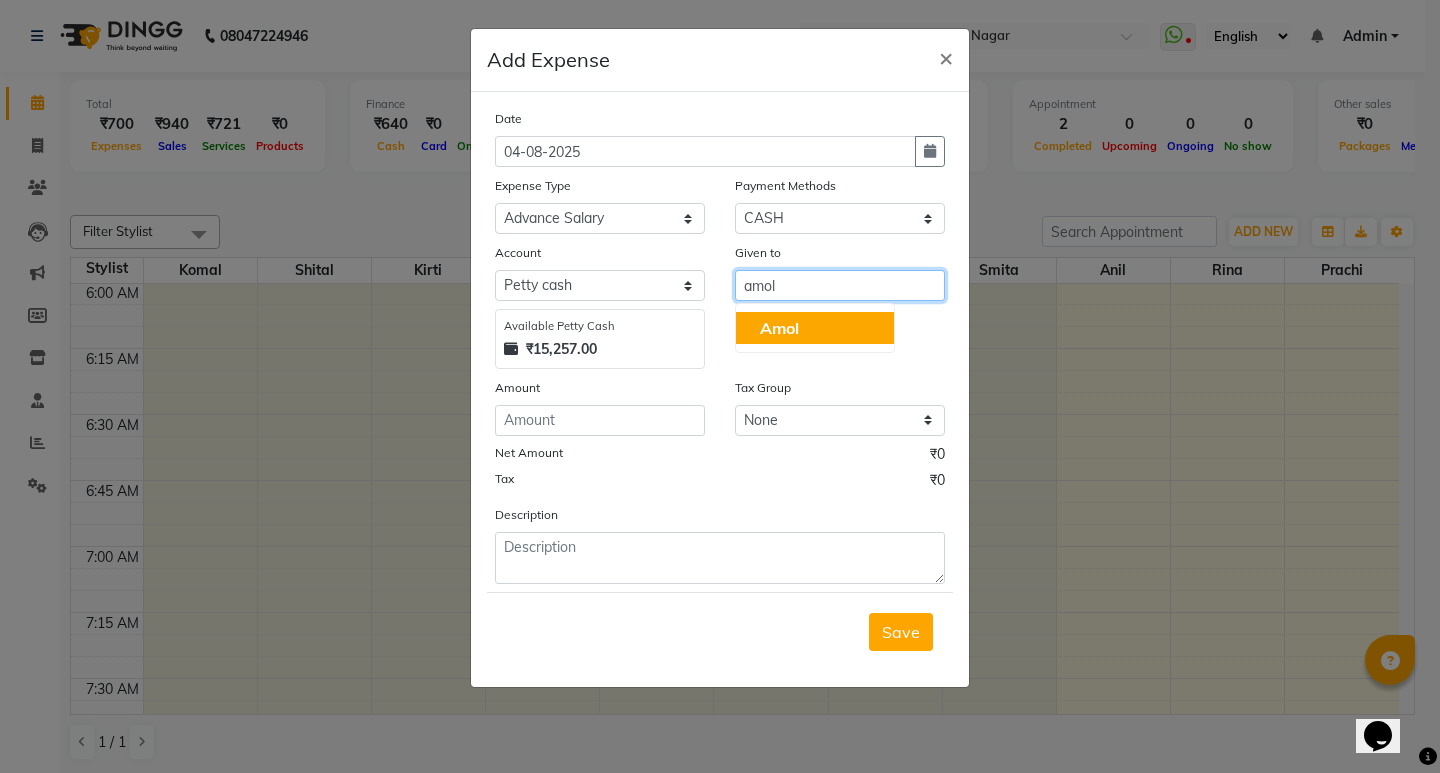 click on "Amol" 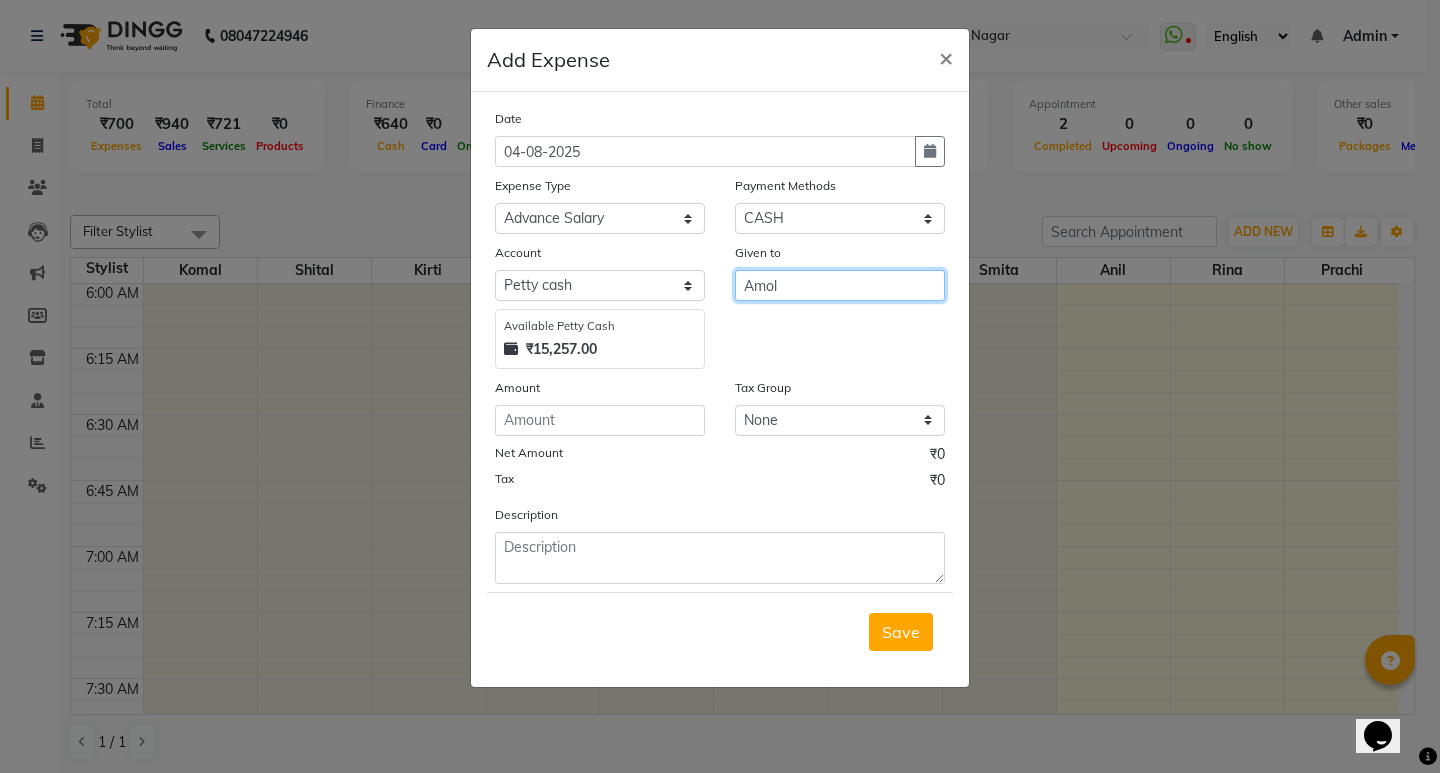 type on "Amol" 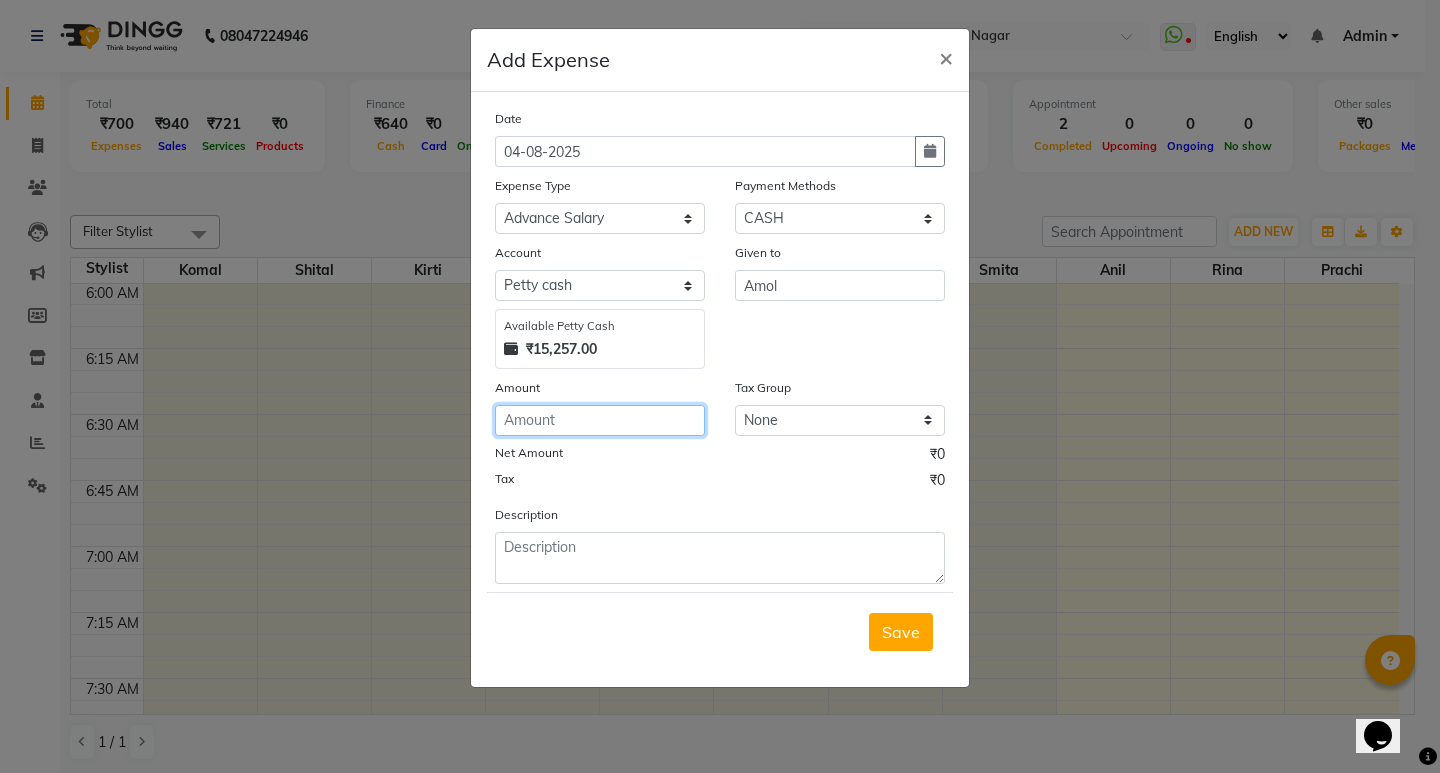 click 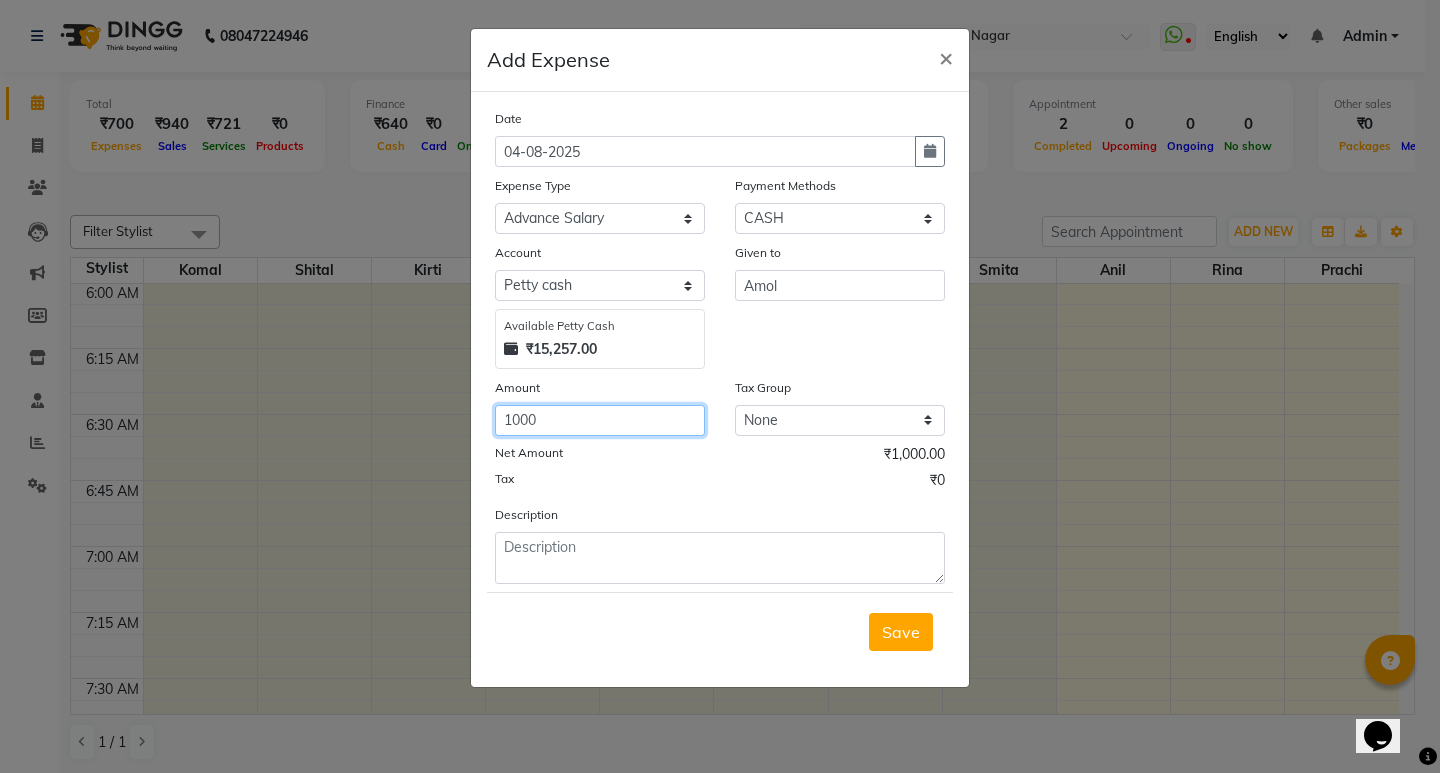 type on "1000" 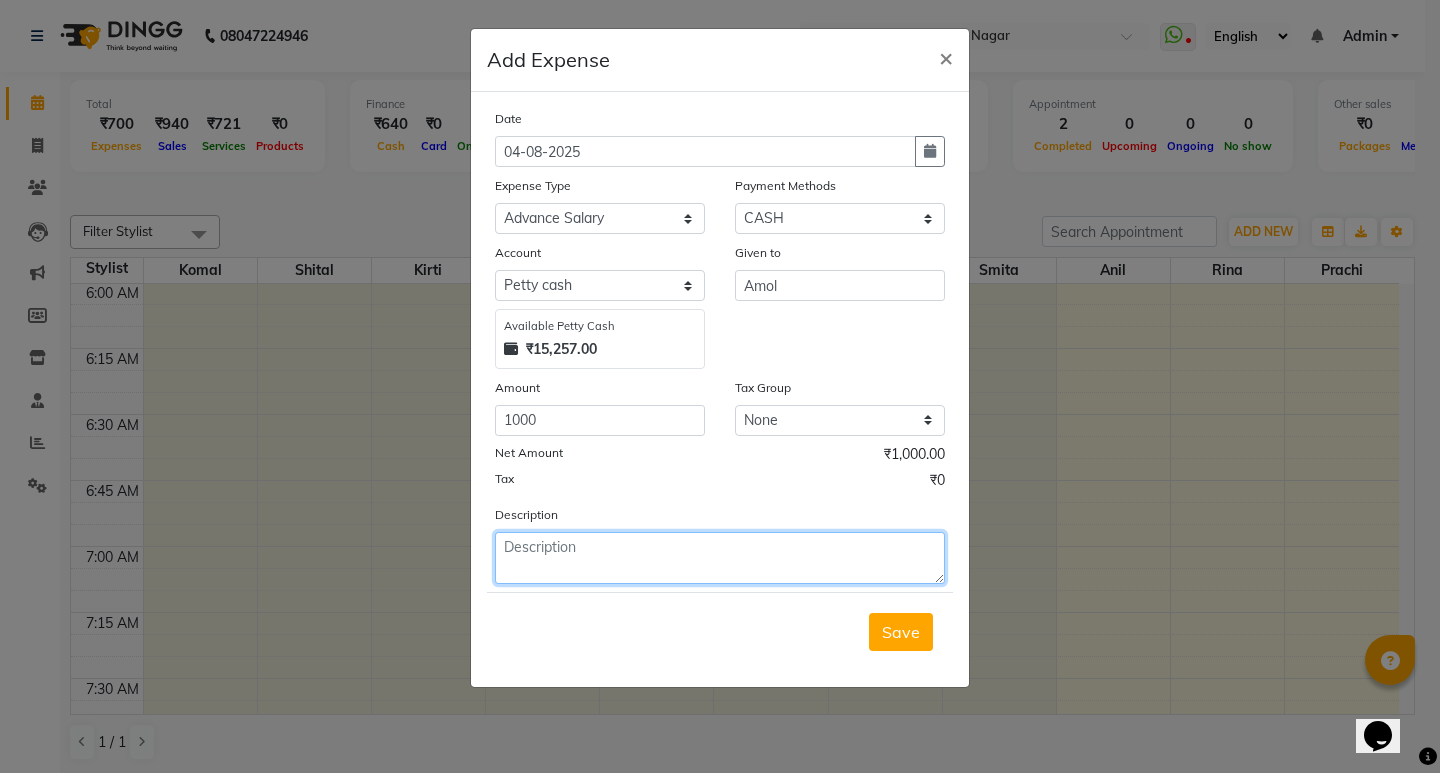 drag, startPoint x: 604, startPoint y: 561, endPoint x: 597, endPoint y: 544, distance: 18.384777 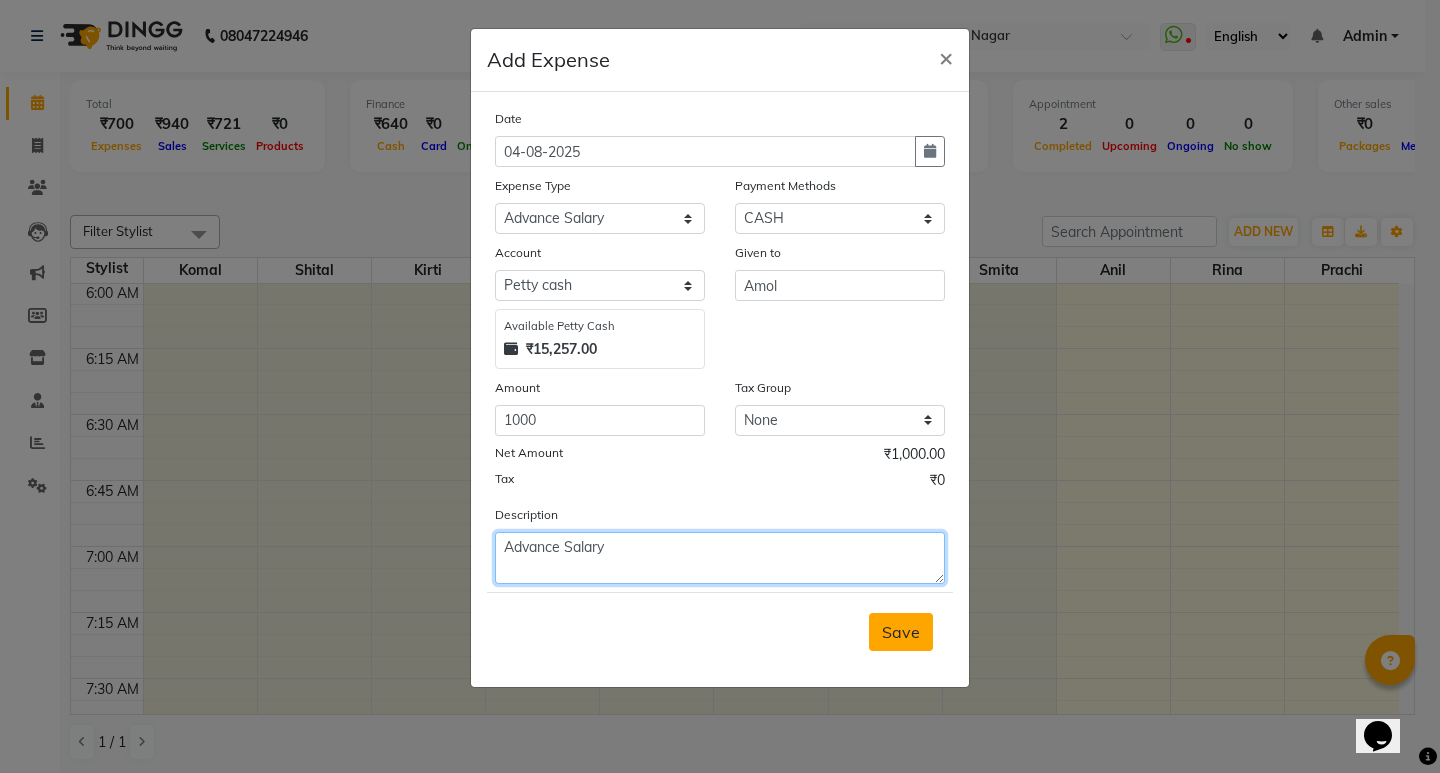 type on "Advance Salary" 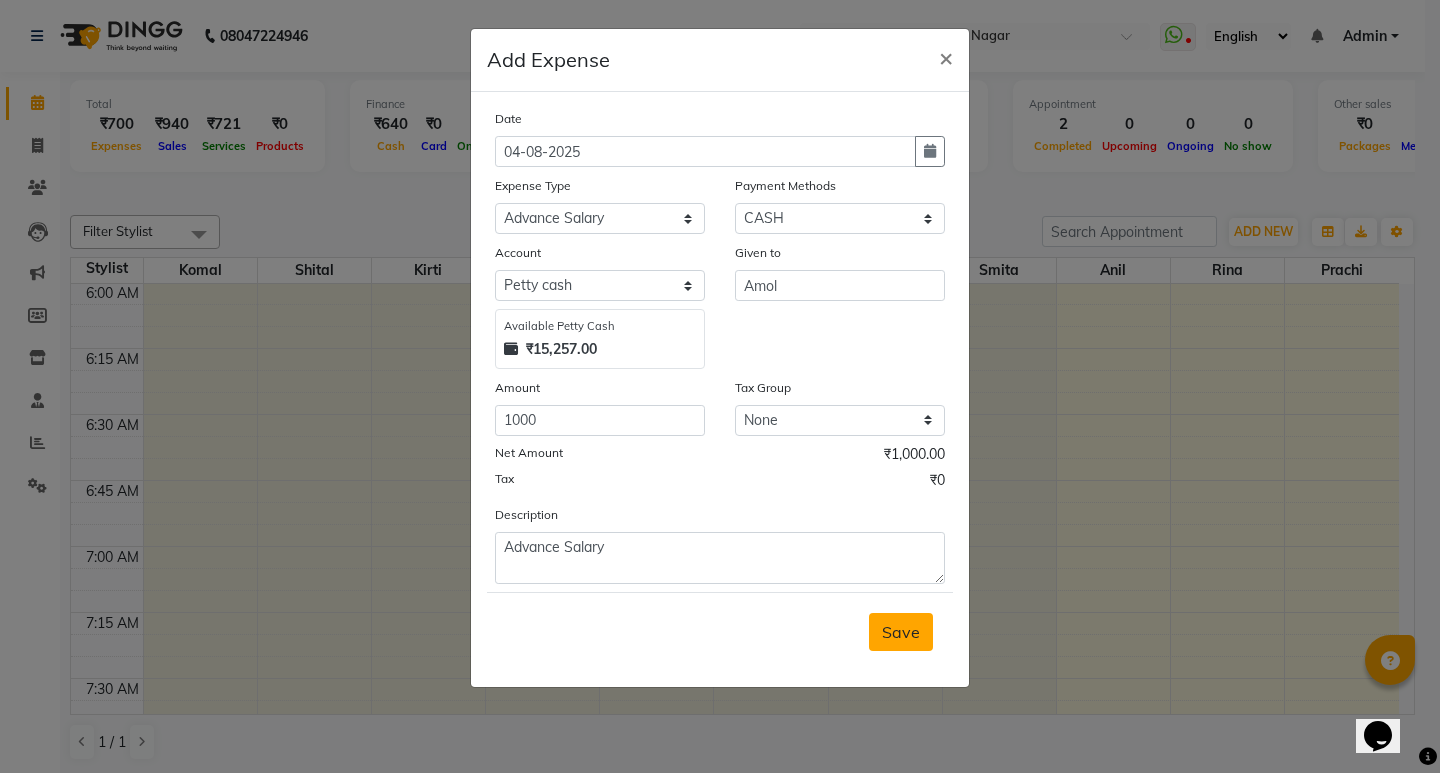 click on "Save" at bounding box center [901, 632] 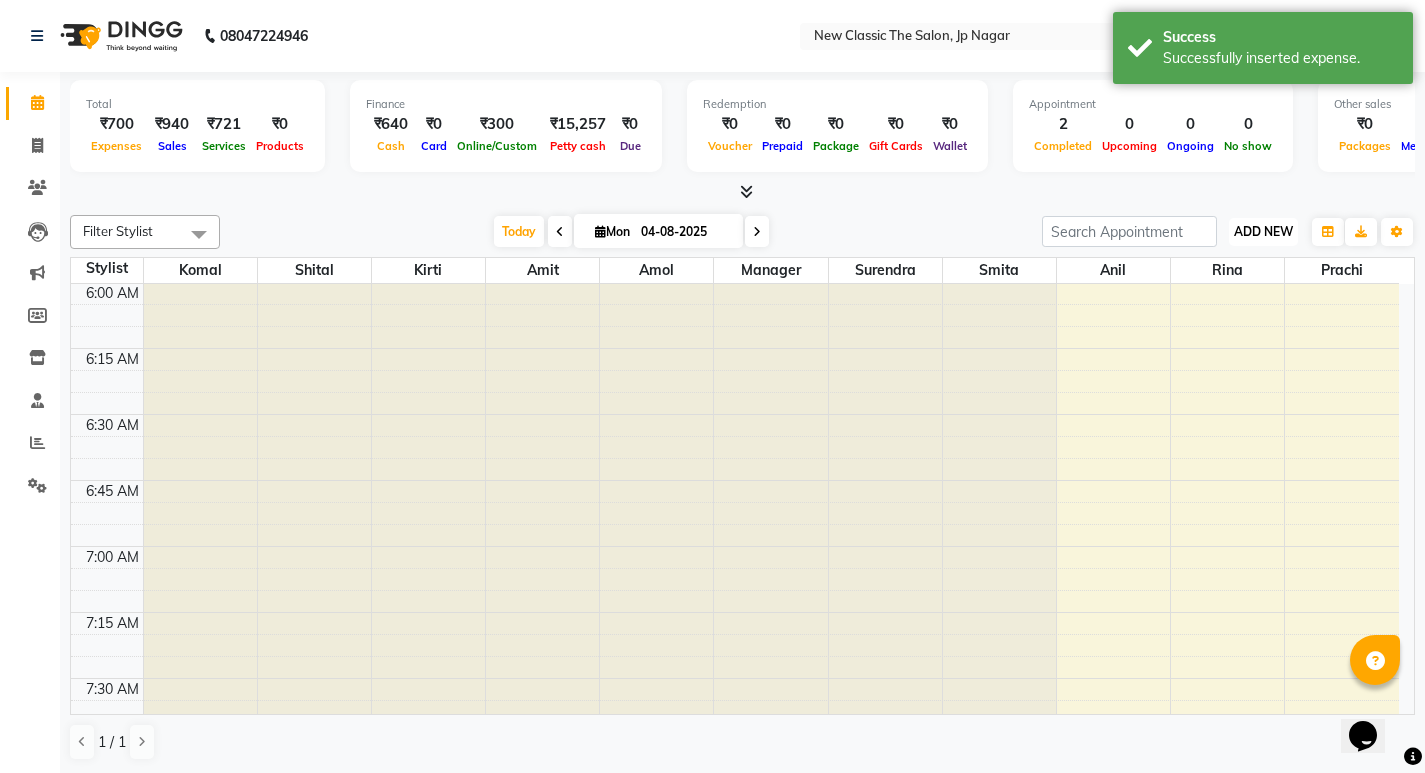 click on "ADD NEW" at bounding box center (1263, 231) 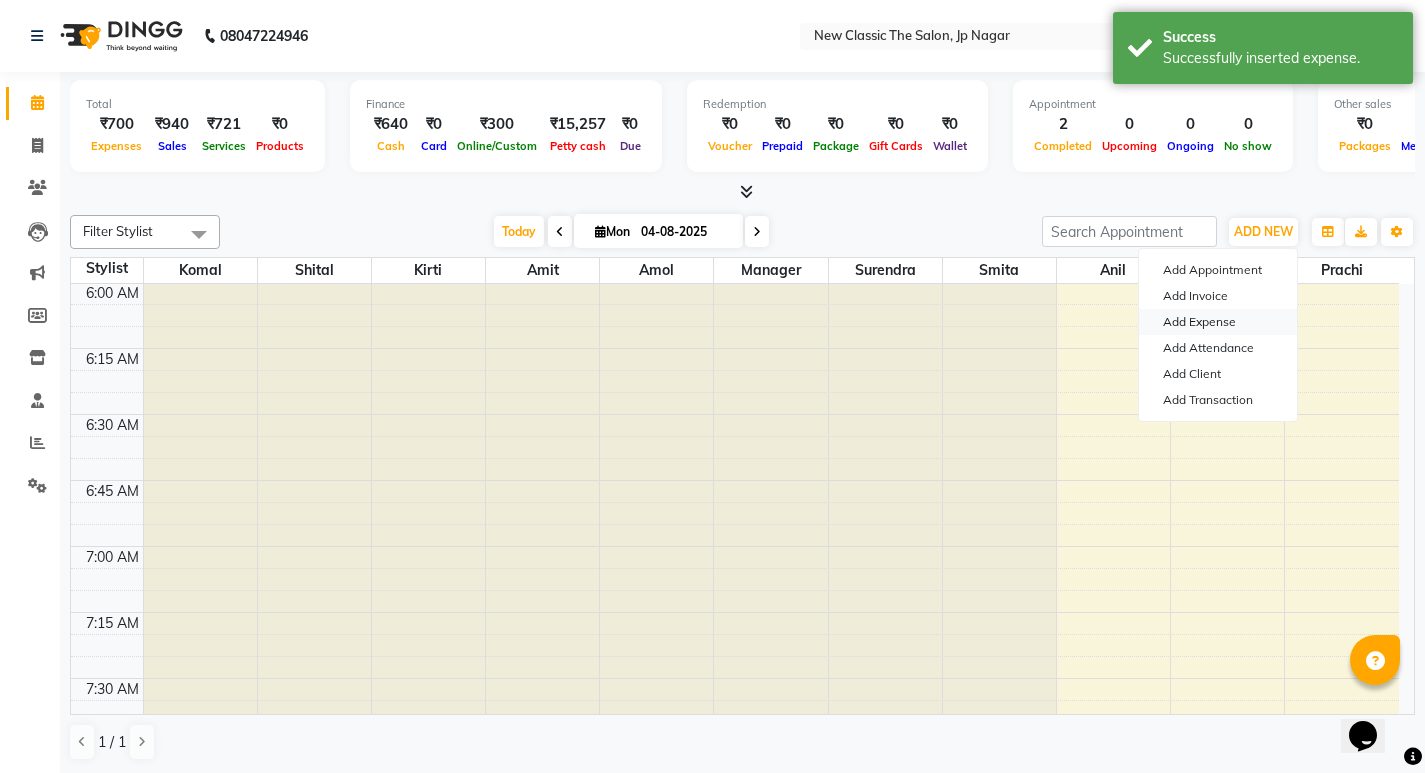 click on "Add Expense" at bounding box center (1218, 322) 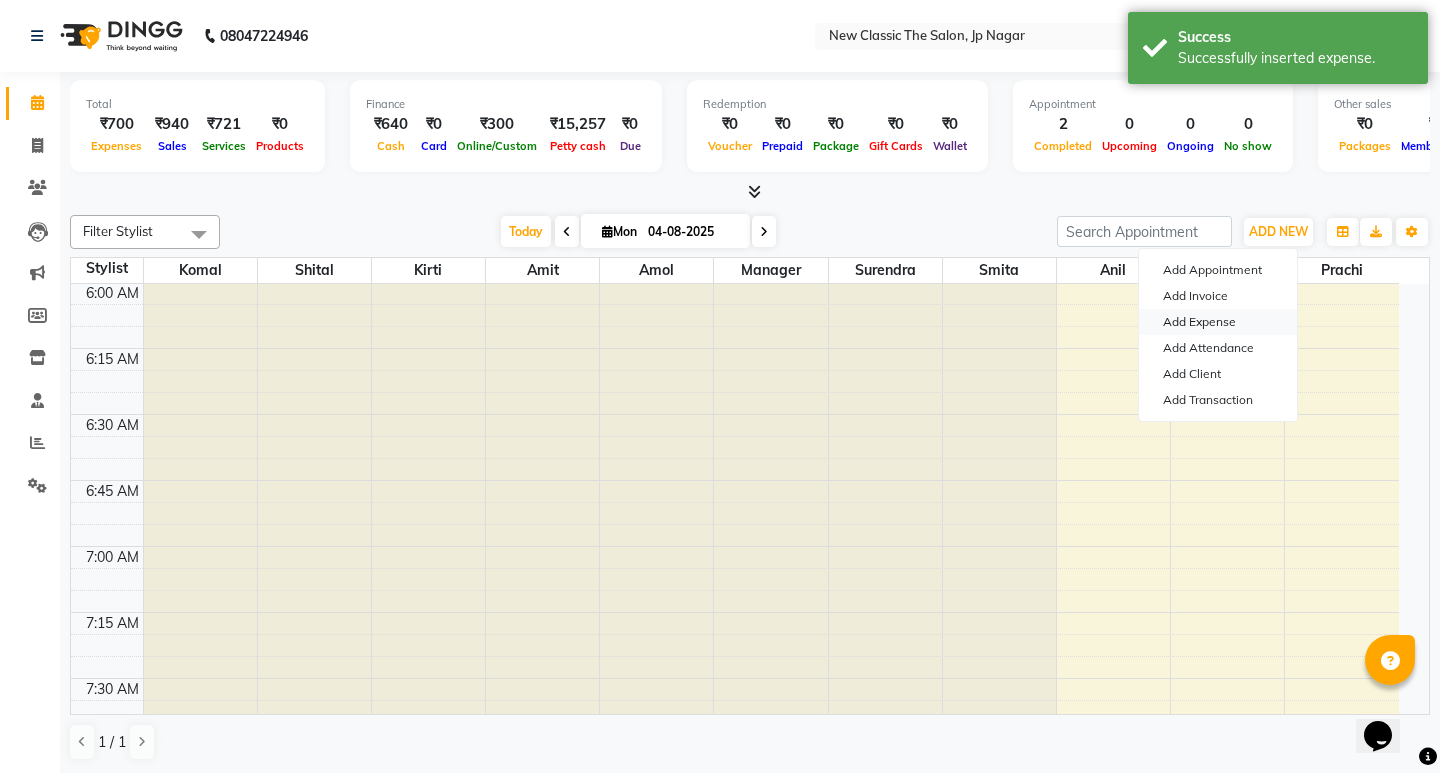 select on "1" 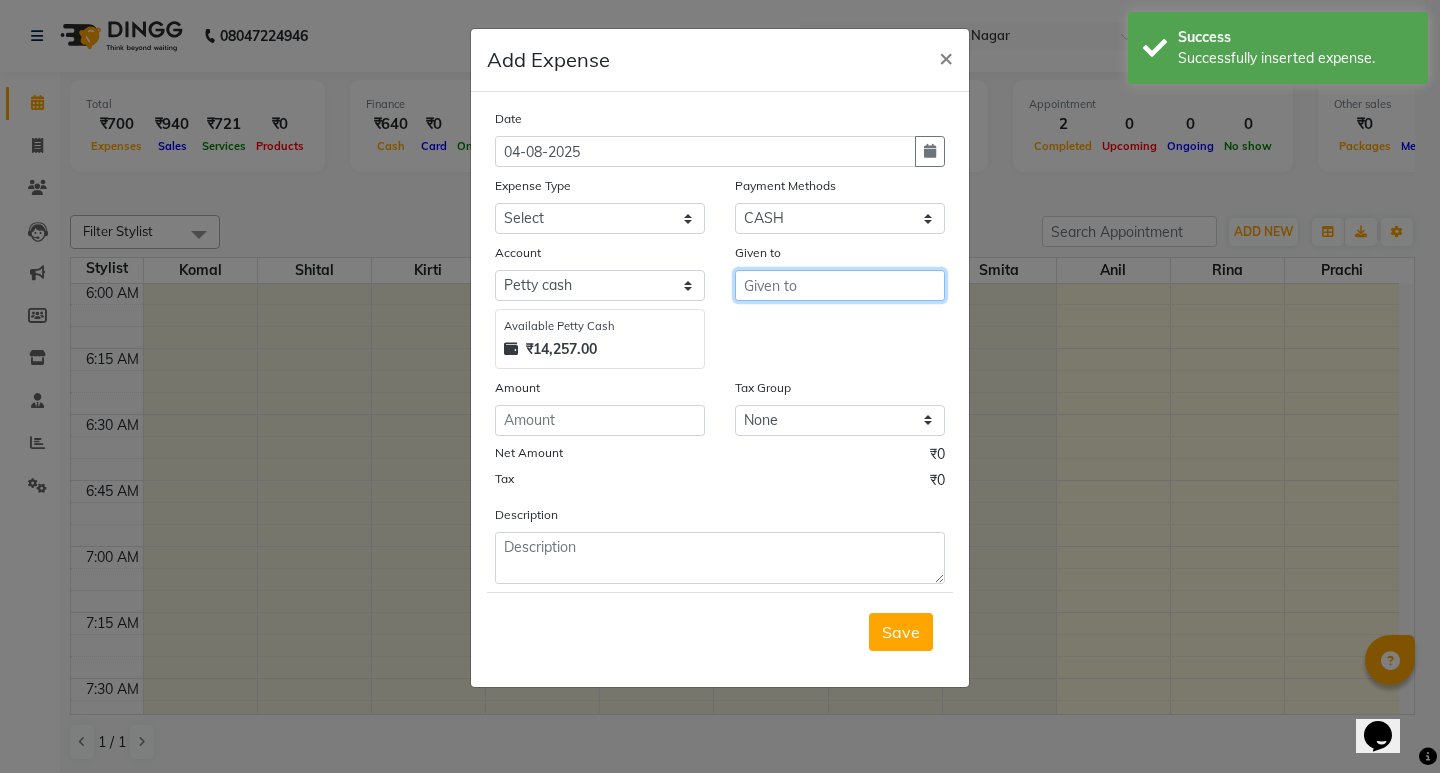 click at bounding box center (840, 285) 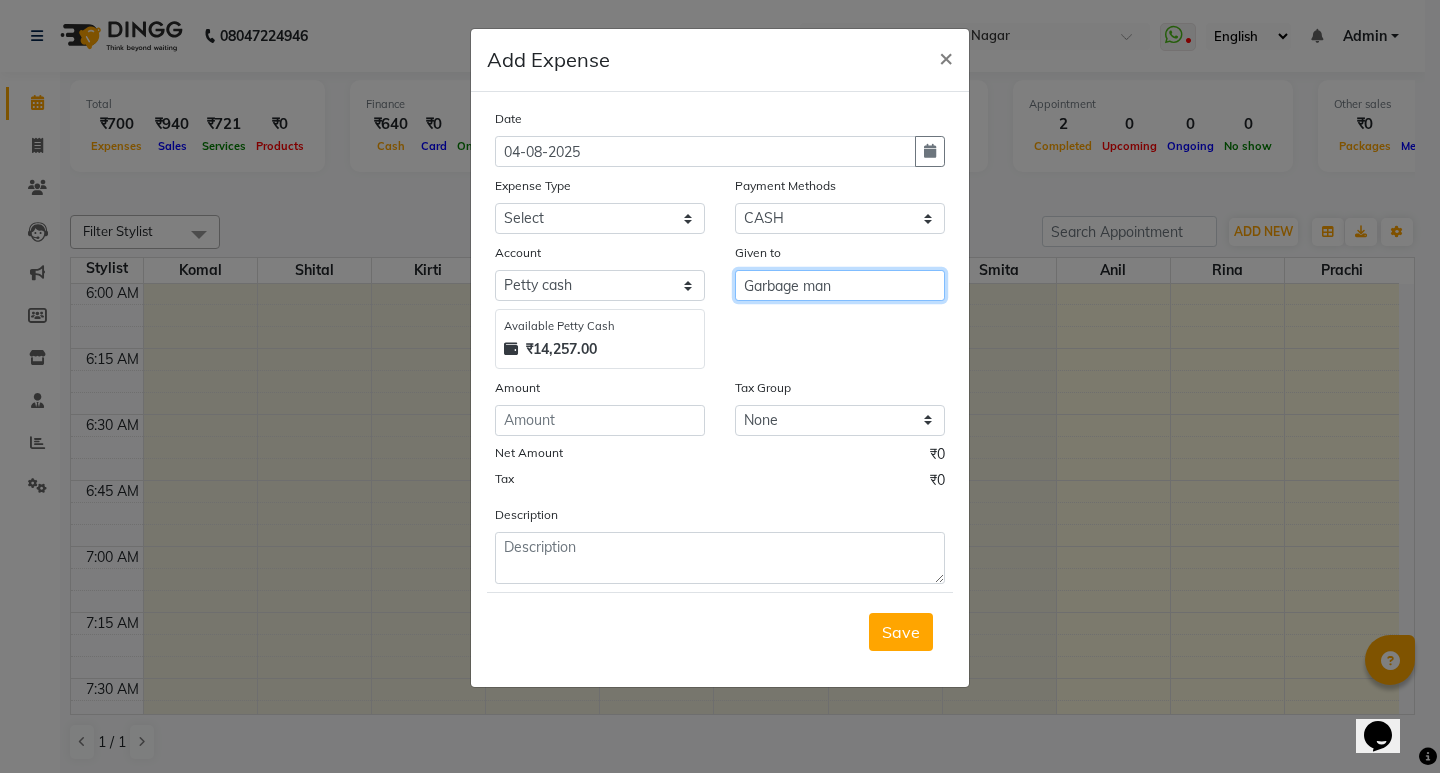 drag, startPoint x: 836, startPoint y: 281, endPoint x: 732, endPoint y: 272, distance: 104.388695 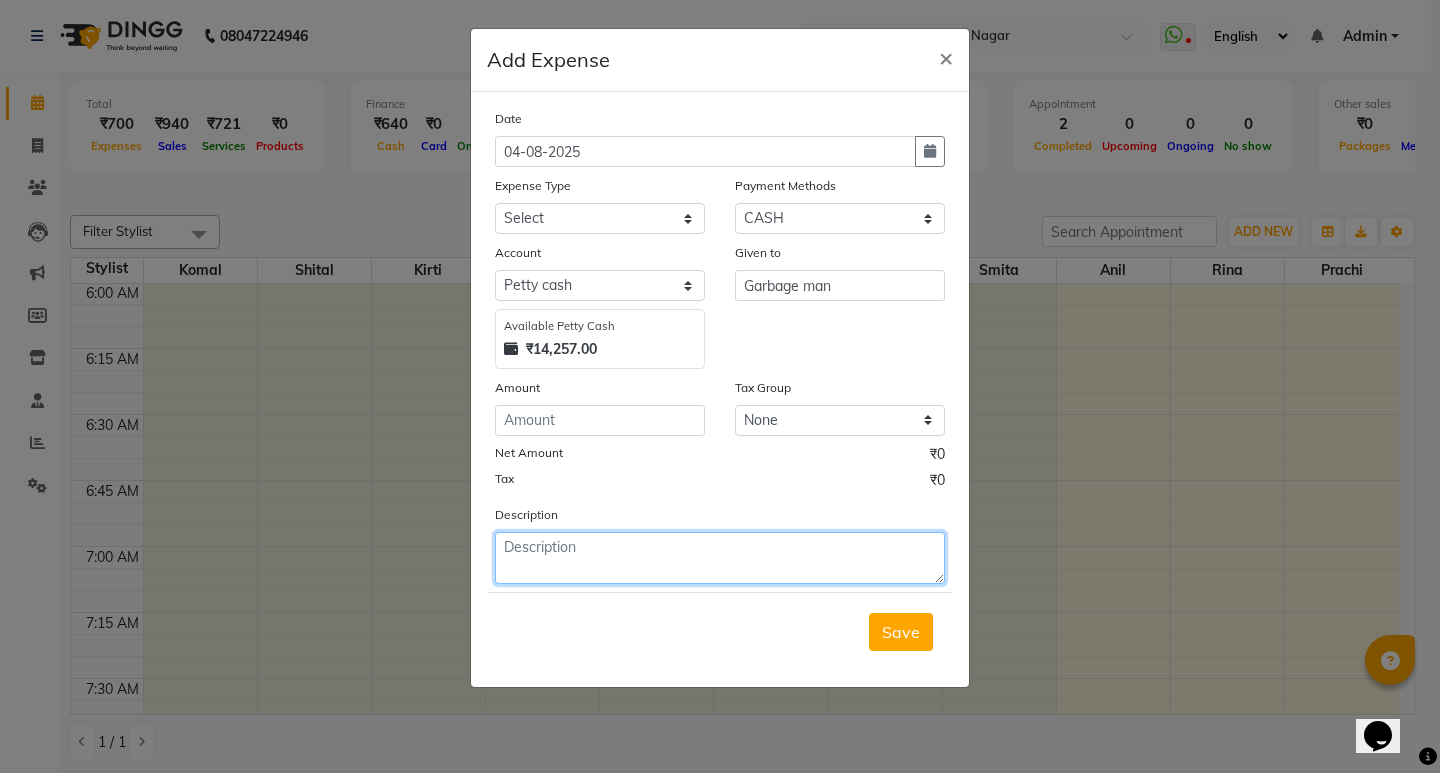 click 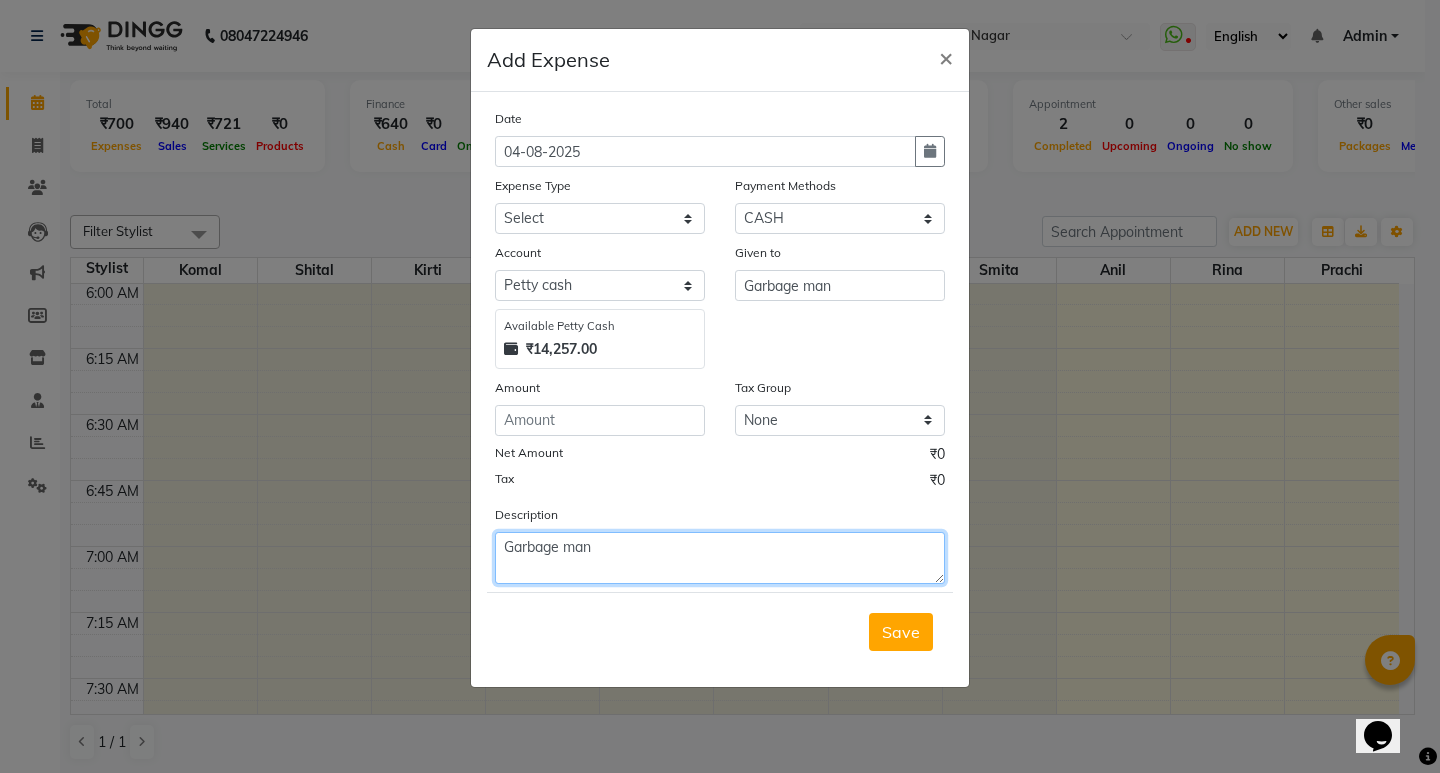 type on "Garbage man" 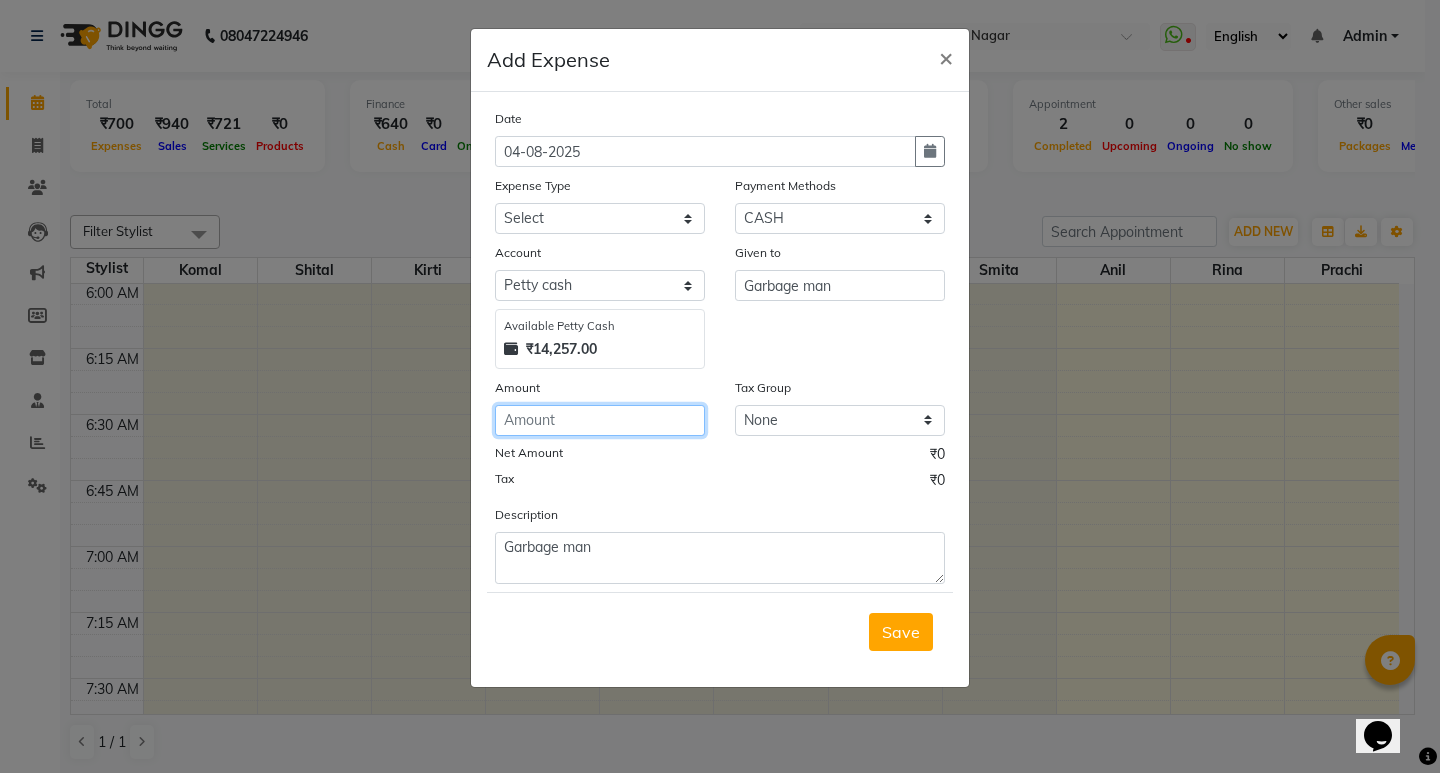 click 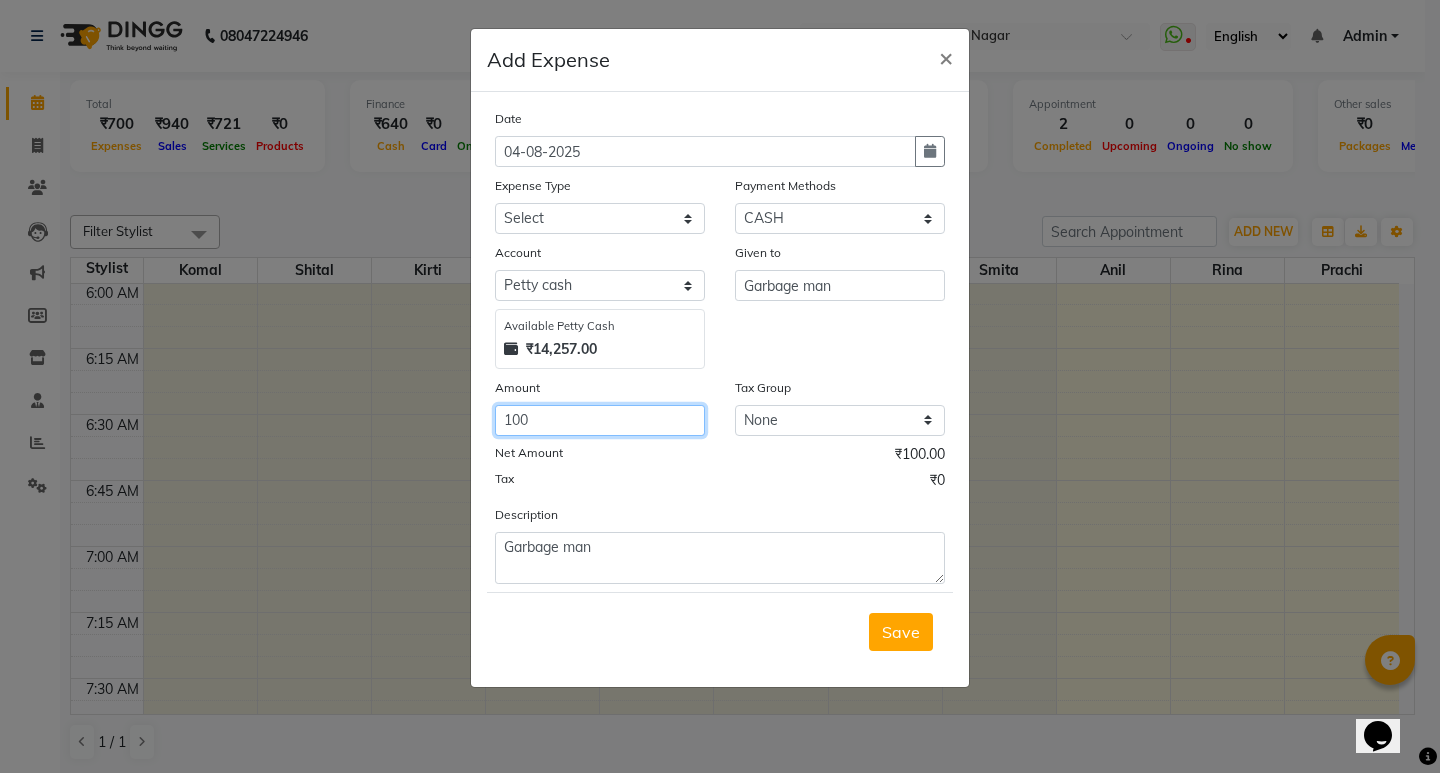 type on "100" 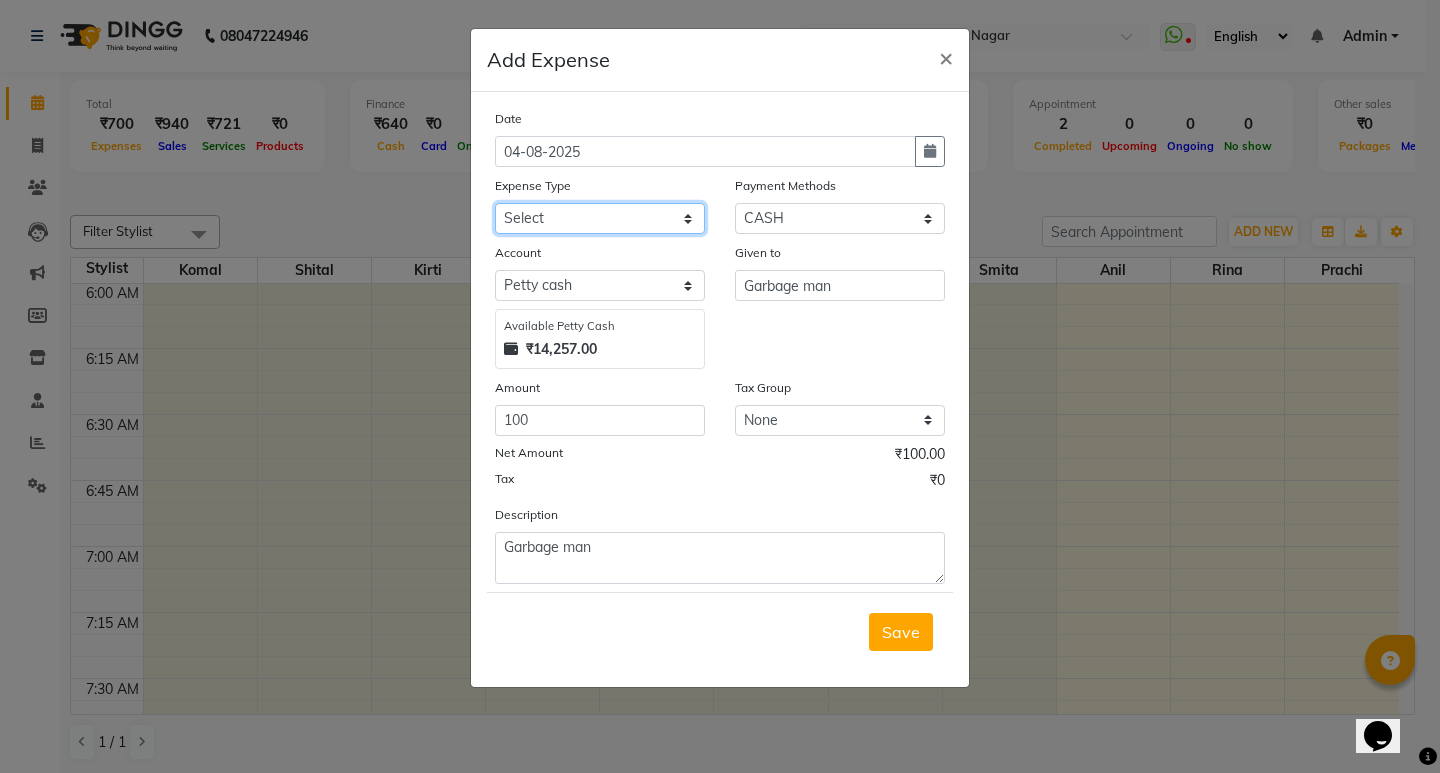 click on "Select Advance Salary Bank charges Car maintenance  Cash transfer to bank Cash transfer to hub Client Snacks Clinical charges Equipment Fuel Govt fee Incentive Insurance International purchase Loan Repayment Maintenance Marketing Miscellaneous MRA Other Pantry Product Rent Salary Staff Snacks Tax Tea & Refreshment Utilities" 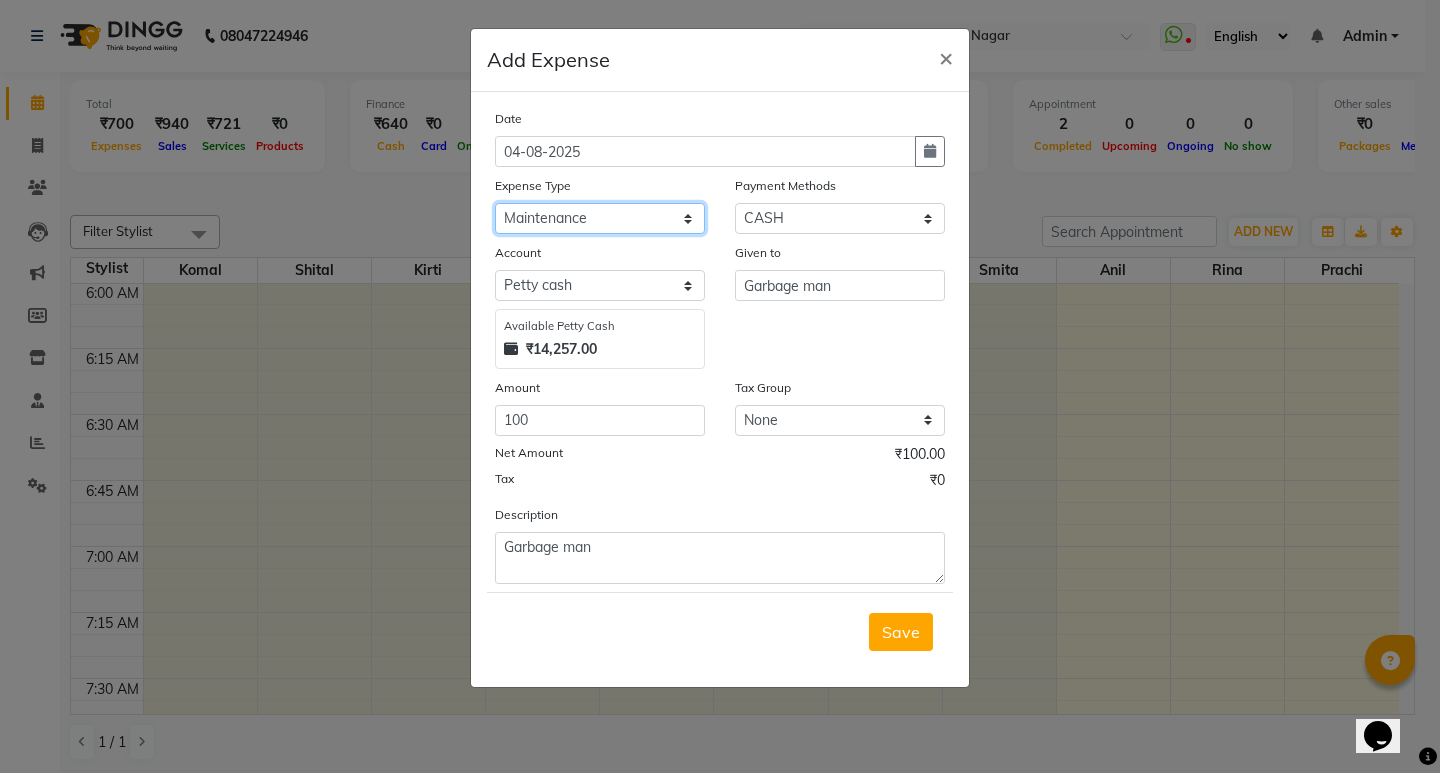 click on "Select Advance Salary Bank charges Car maintenance  Cash transfer to bank Cash transfer to hub Client Snacks Clinical charges Equipment Fuel Govt fee Incentive Insurance International purchase Loan Repayment Maintenance Marketing Miscellaneous MRA Other Pantry Product Rent Salary Staff Snacks Tax Tea & Refreshment Utilities" 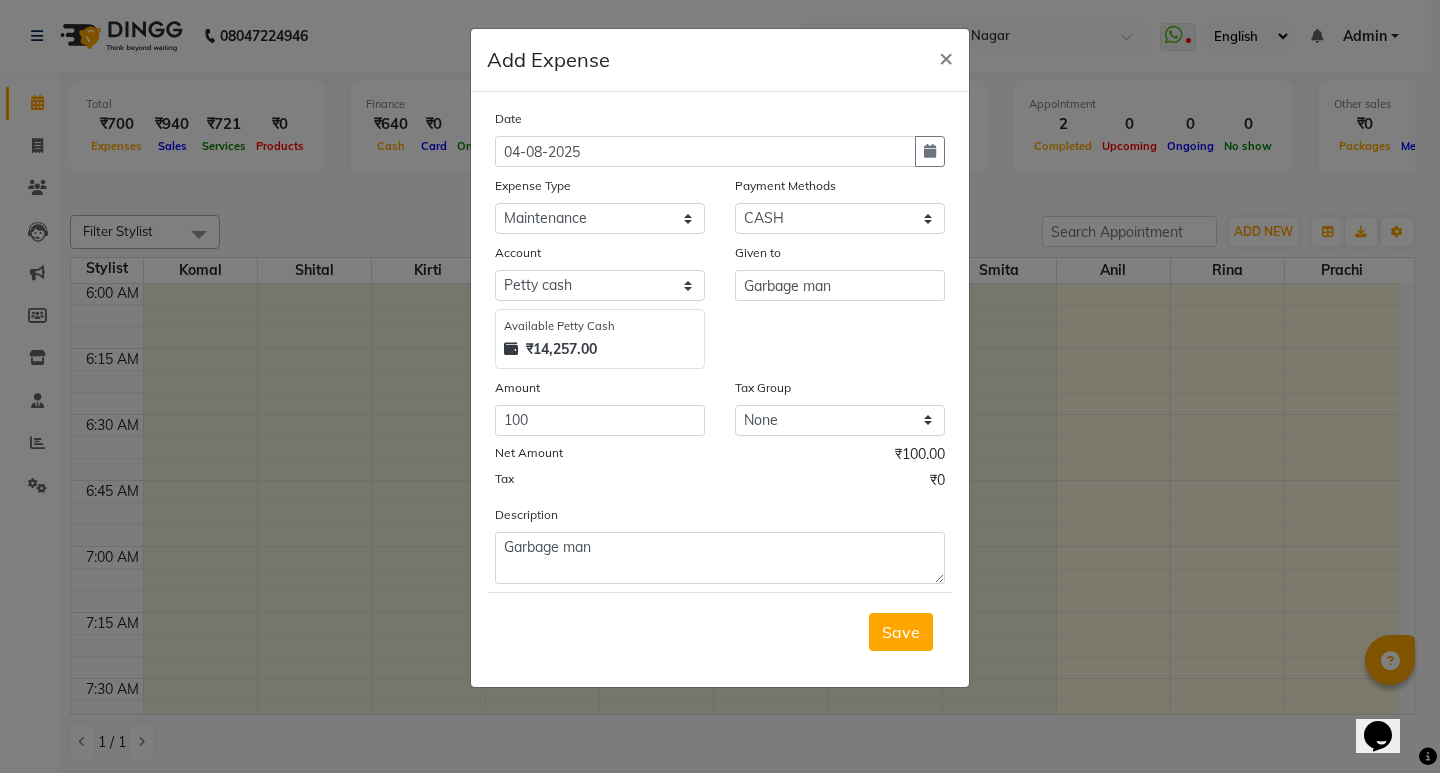 click on "Save" at bounding box center (901, 632) 